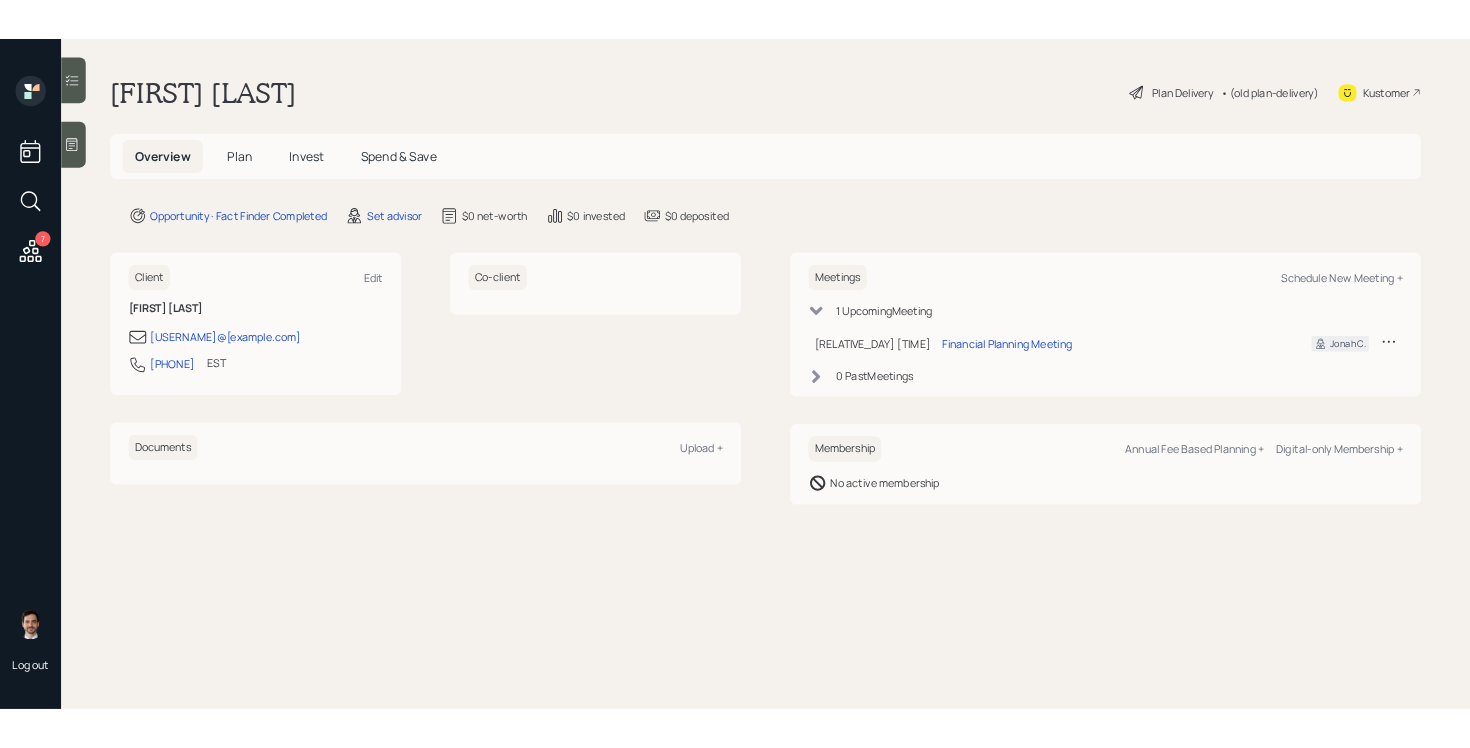 scroll, scrollTop: 0, scrollLeft: 0, axis: both 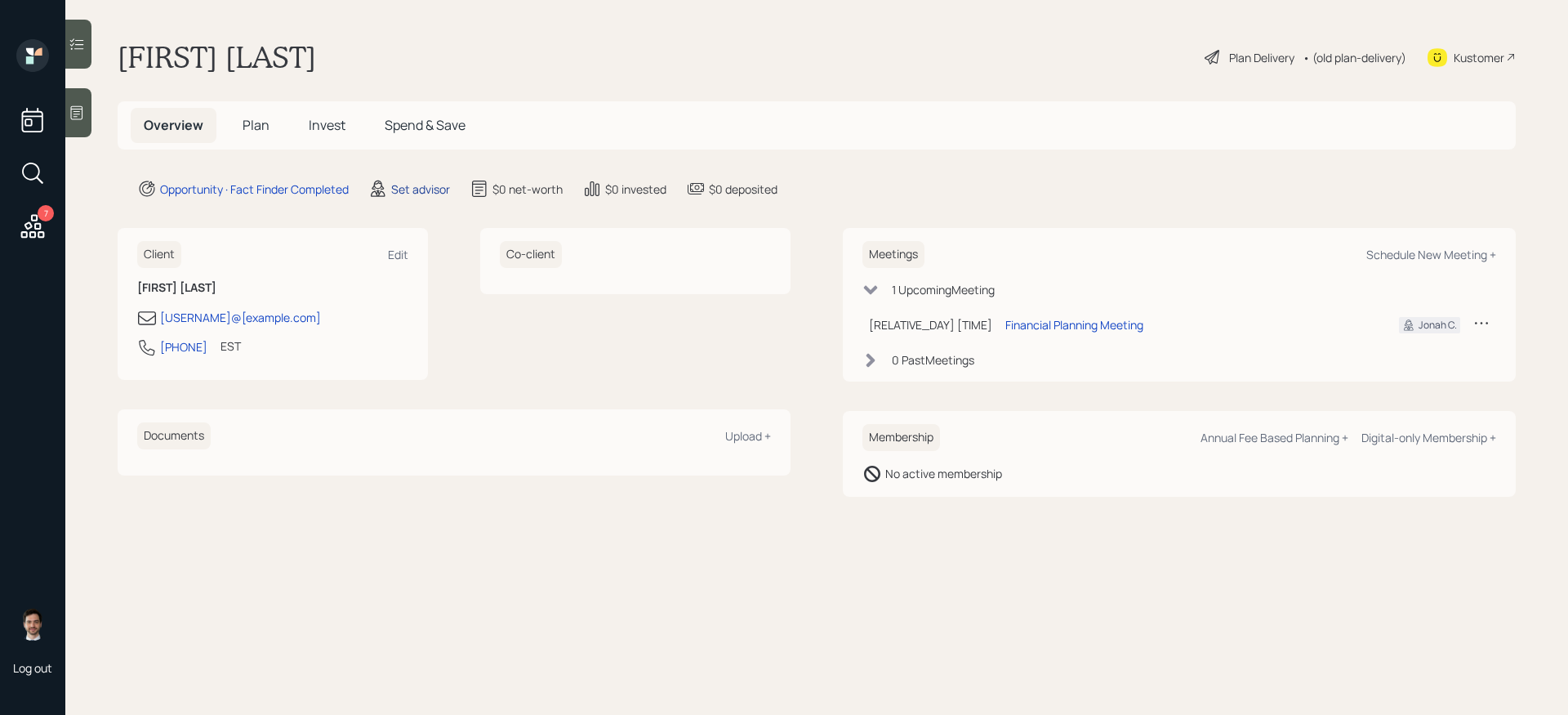 click on "Set advisor" at bounding box center (421, 189) 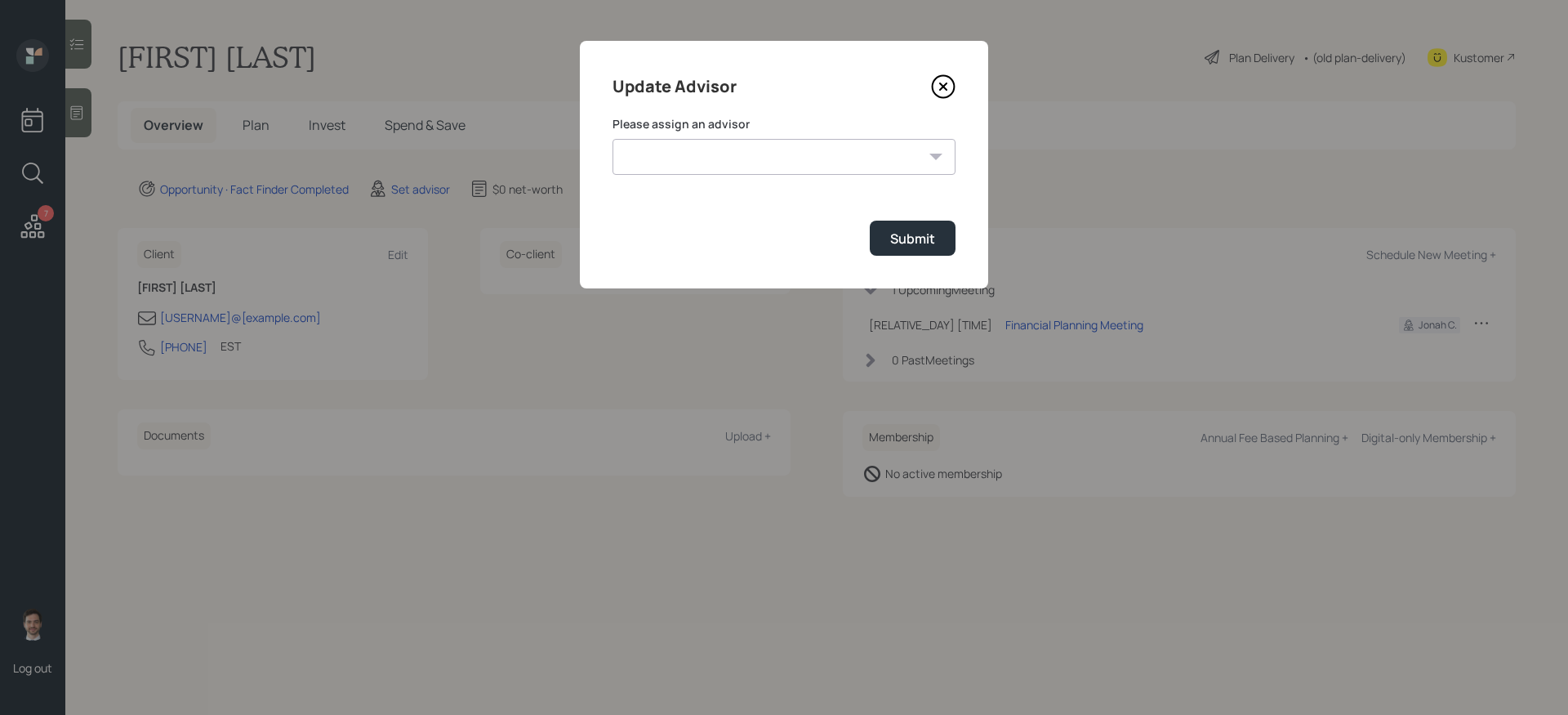 click on "Jonah Coleman Tyler End Michael Russo Treva Nostdahl Eric Schwartz James DiStasi Hunter Neumayer Sami Boghos Harrison Schaefer" at bounding box center (784, 157) 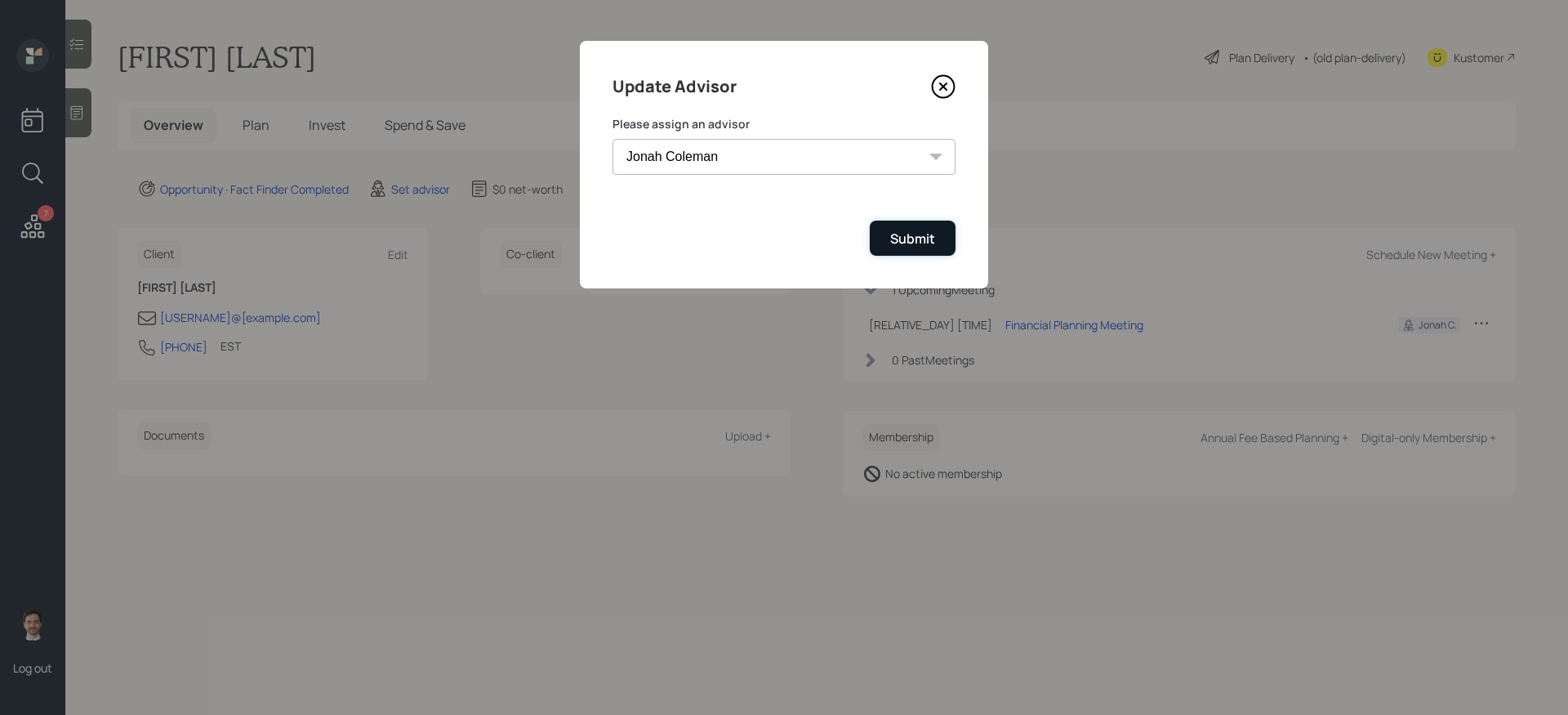 click on "Submit" at bounding box center [912, 238] 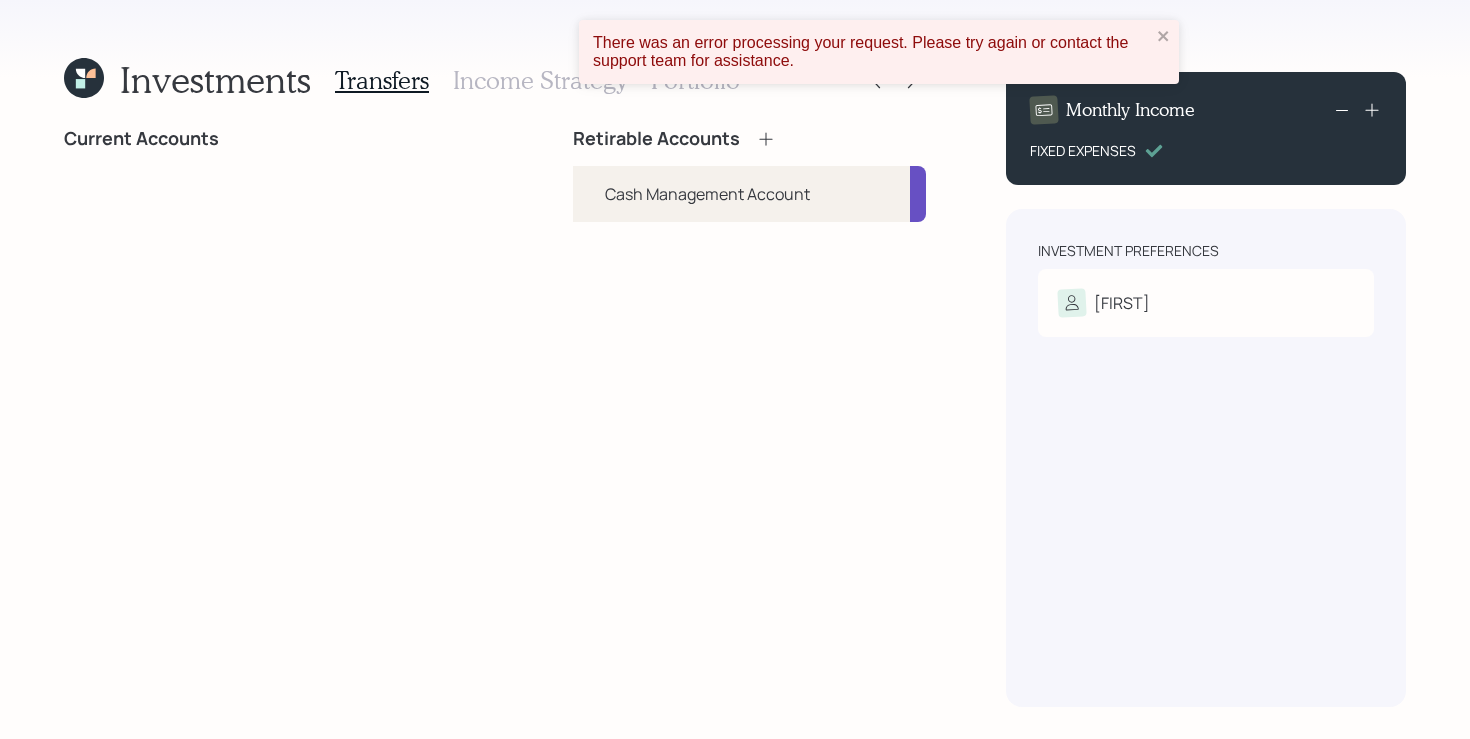 scroll, scrollTop: 0, scrollLeft: 0, axis: both 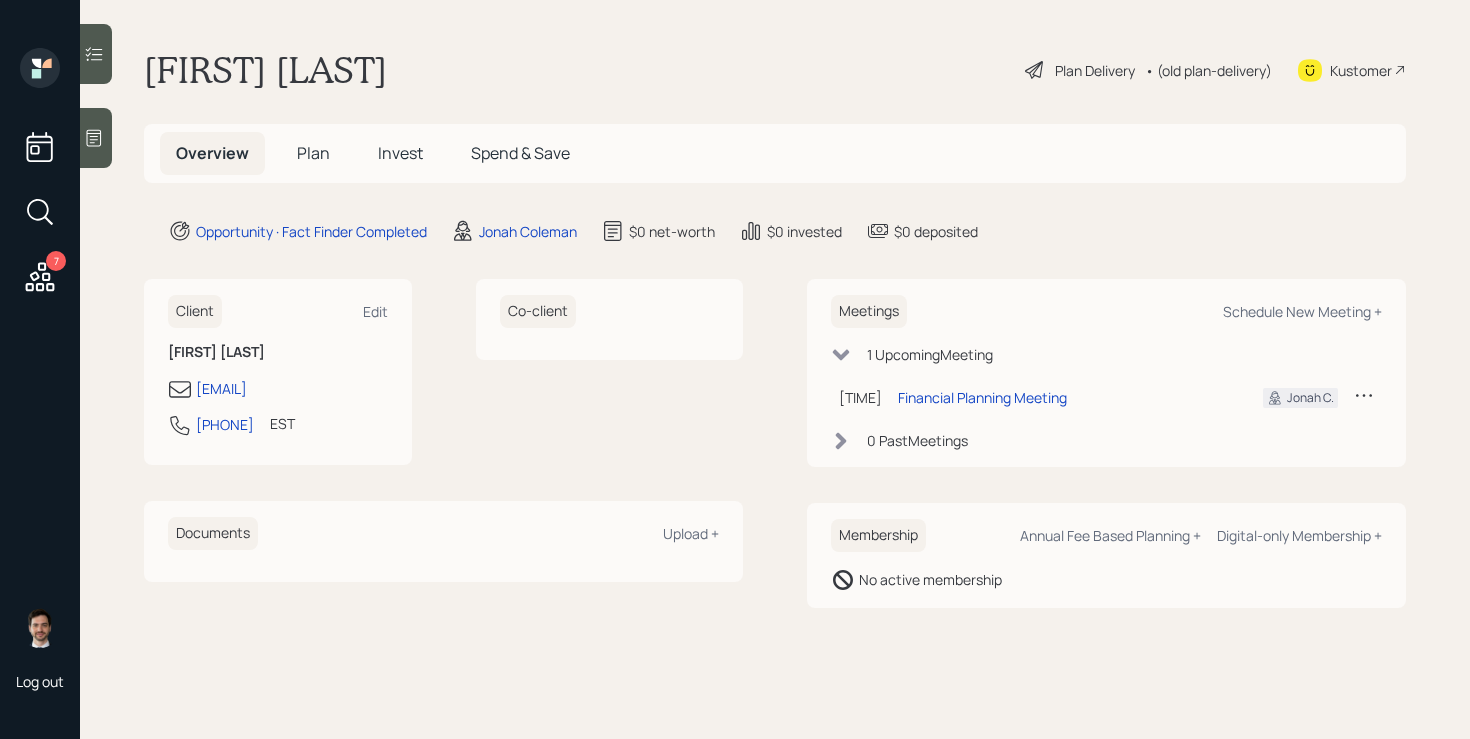 click on "Plan" at bounding box center [313, 153] 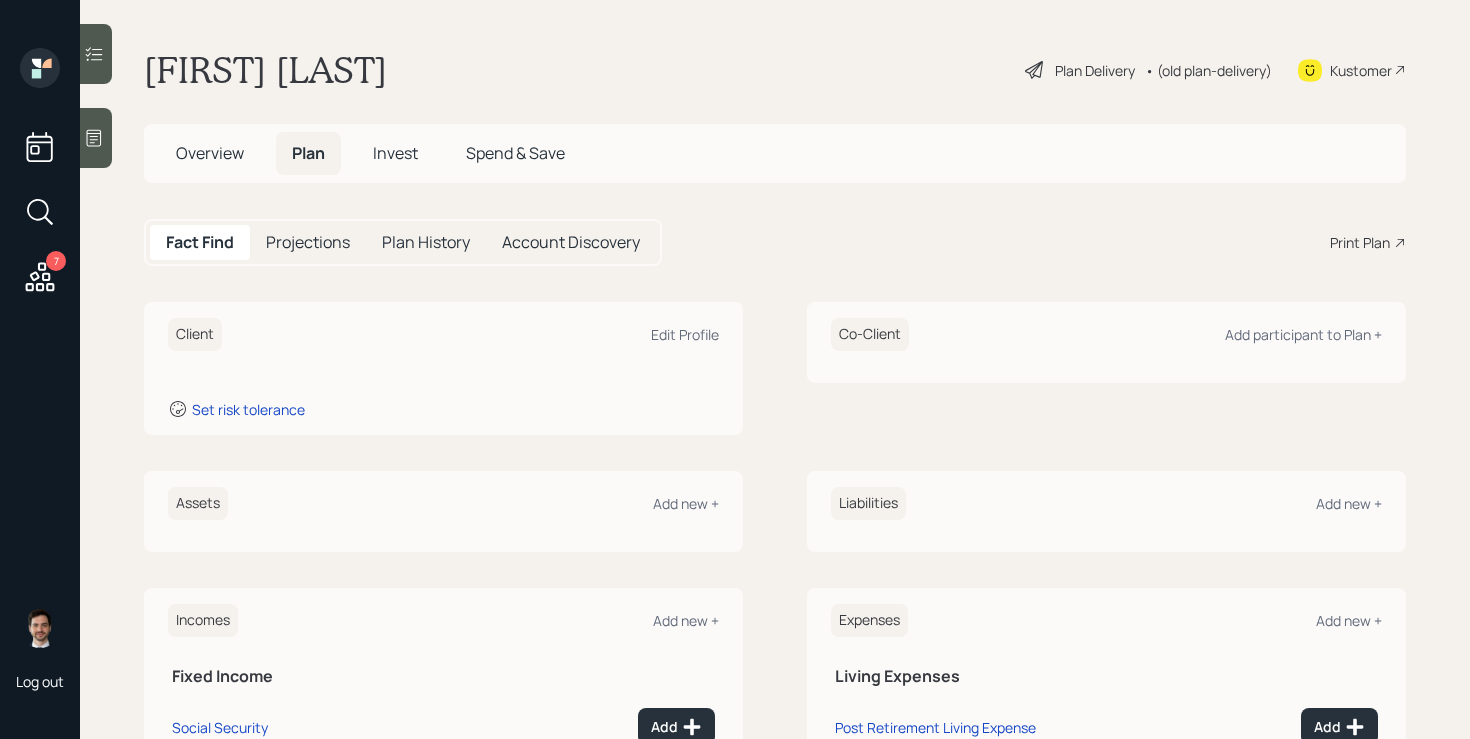 scroll, scrollTop: 206, scrollLeft: 0, axis: vertical 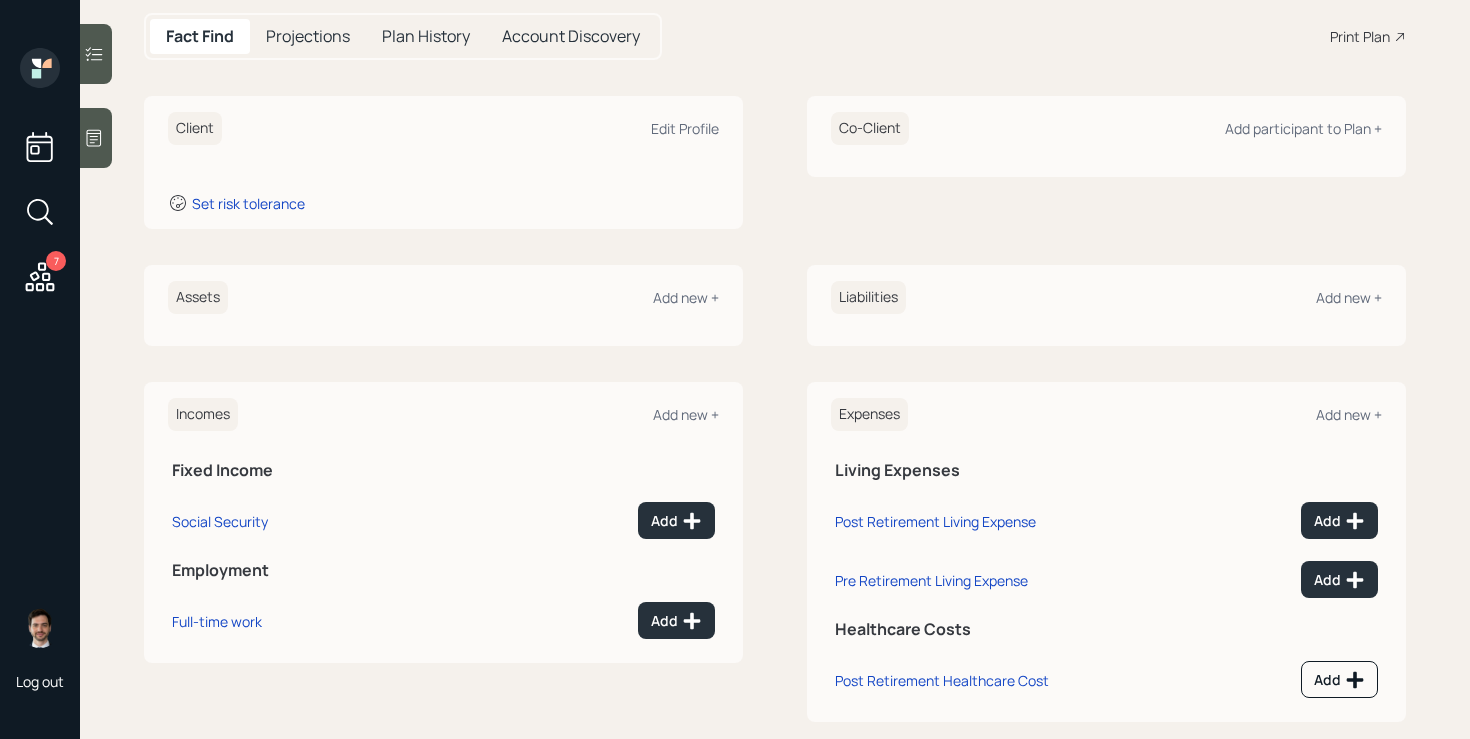 click on "Assets Add new +" at bounding box center [443, 297] 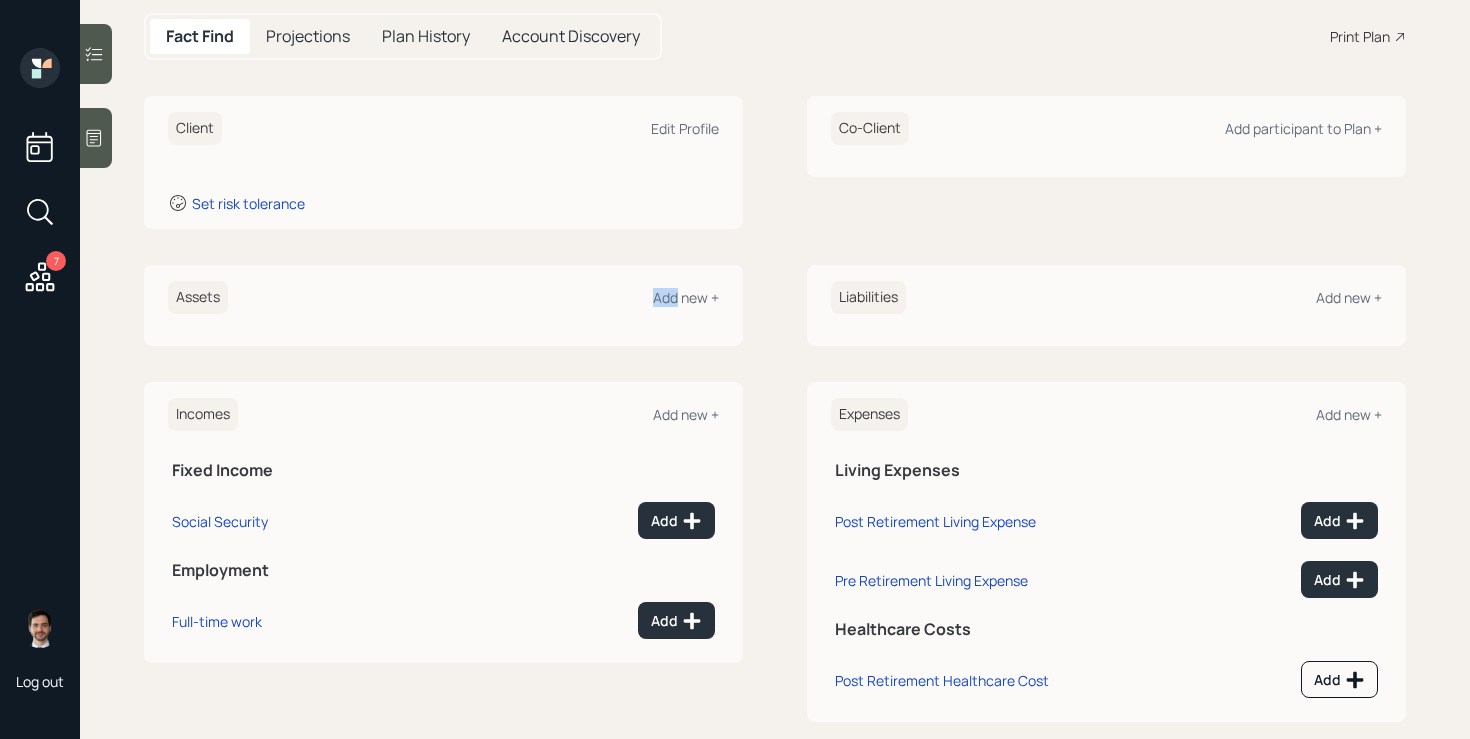click on "Assets Add new +" at bounding box center [443, 297] 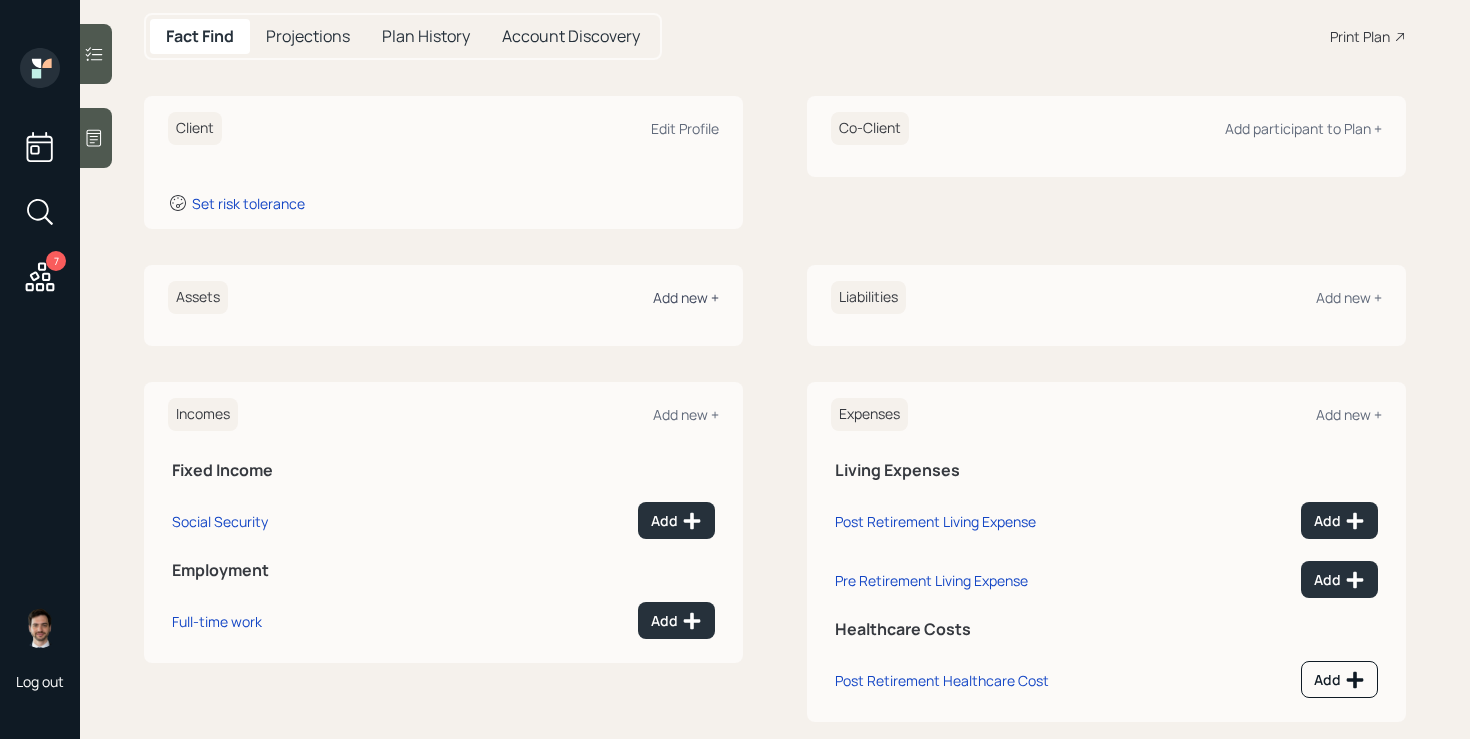 click on "Add new +" at bounding box center [686, 297] 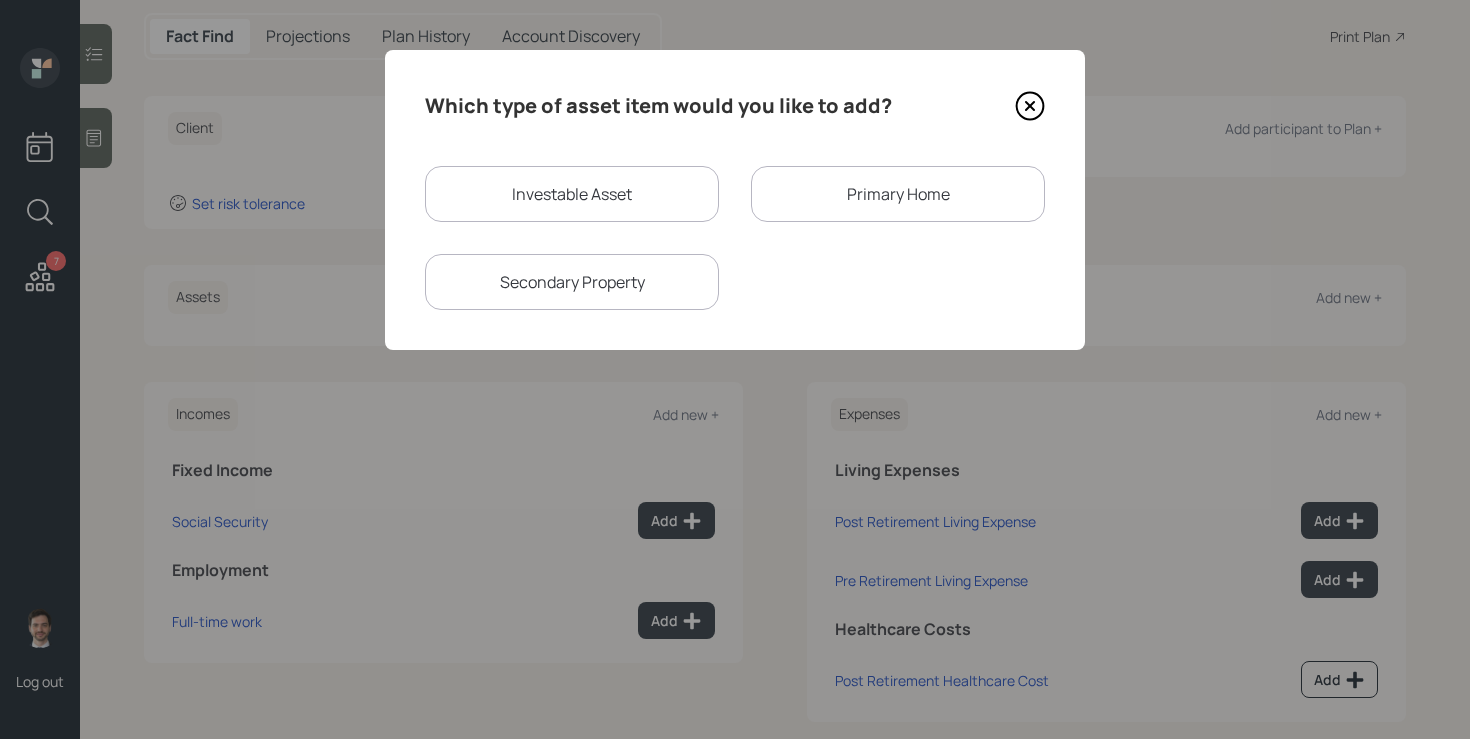 click on "Investable Asset" at bounding box center (572, 194) 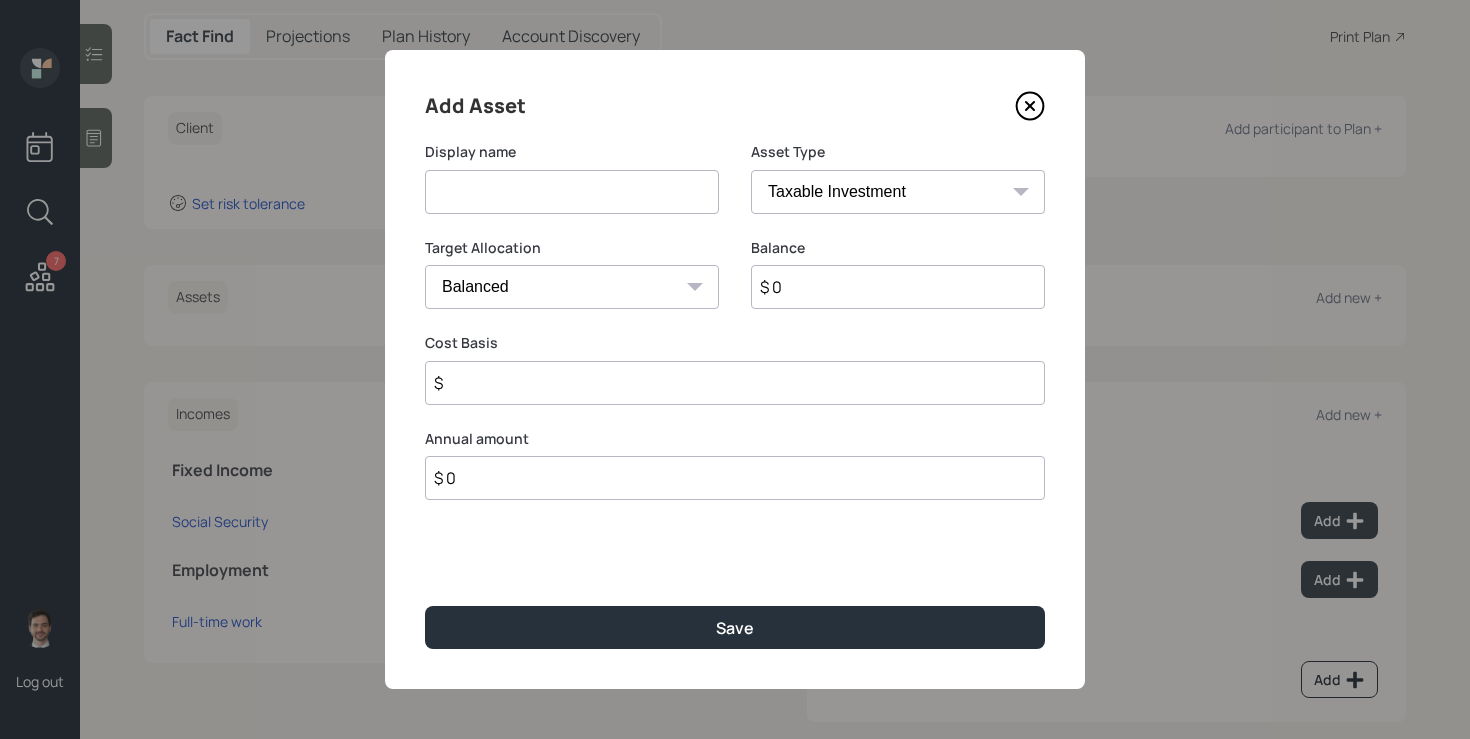 click at bounding box center [572, 192] 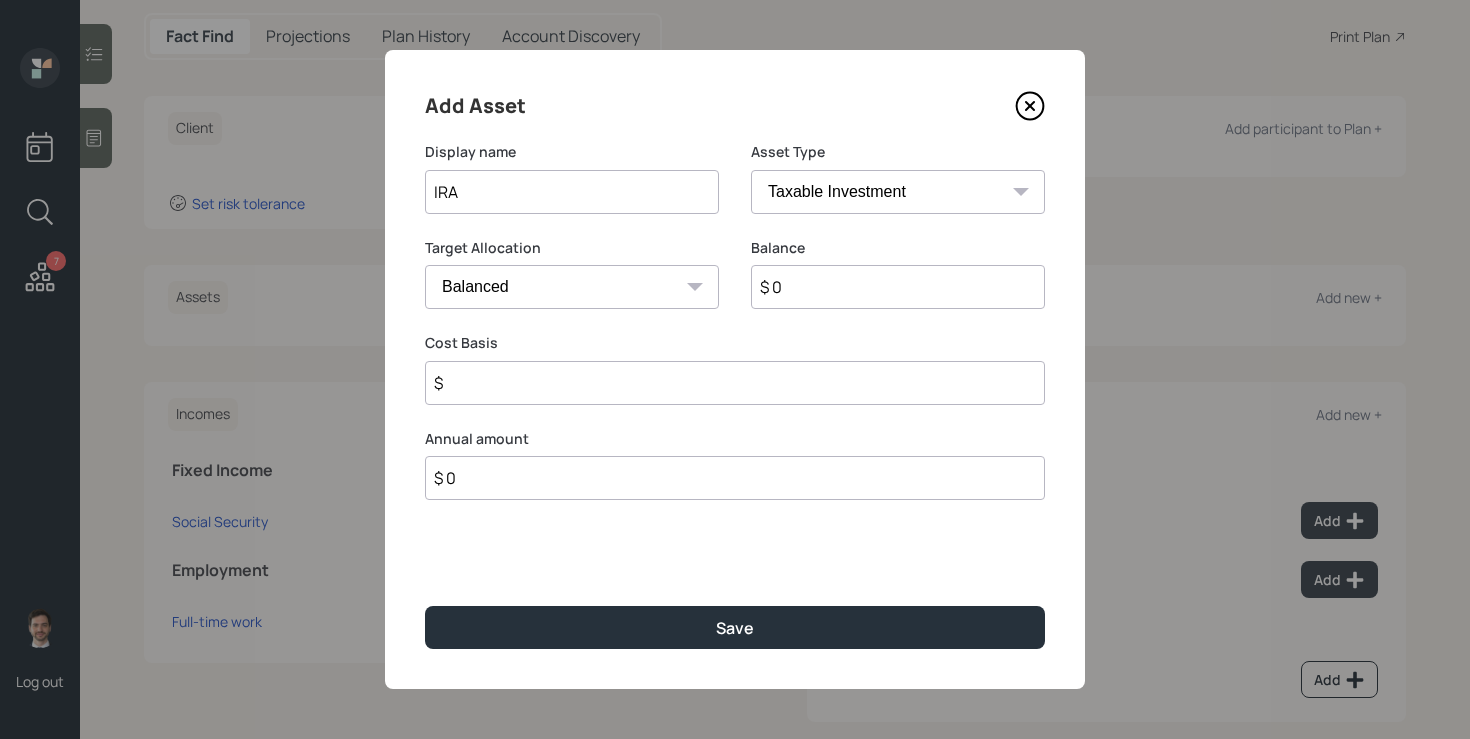 click on "IRA" at bounding box center (572, 192) 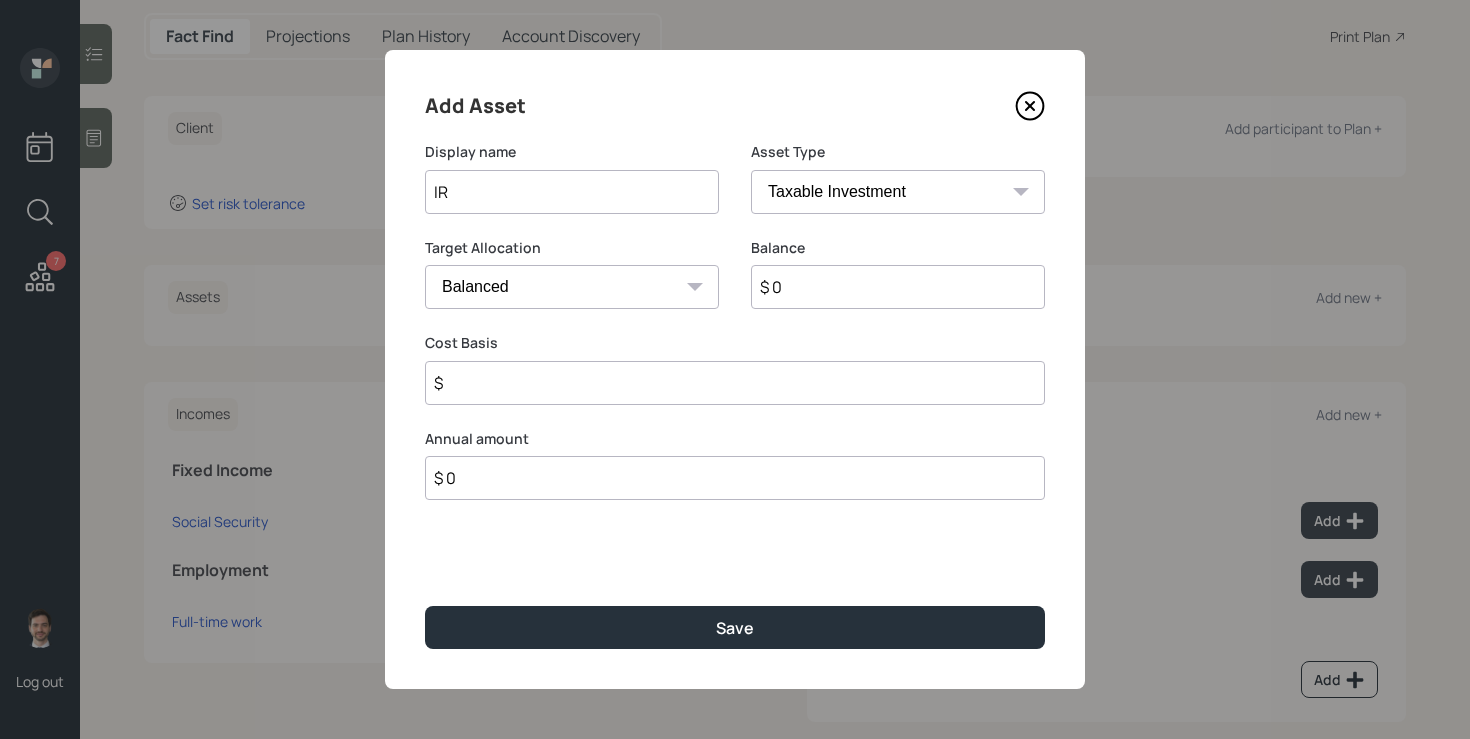 type on "I" 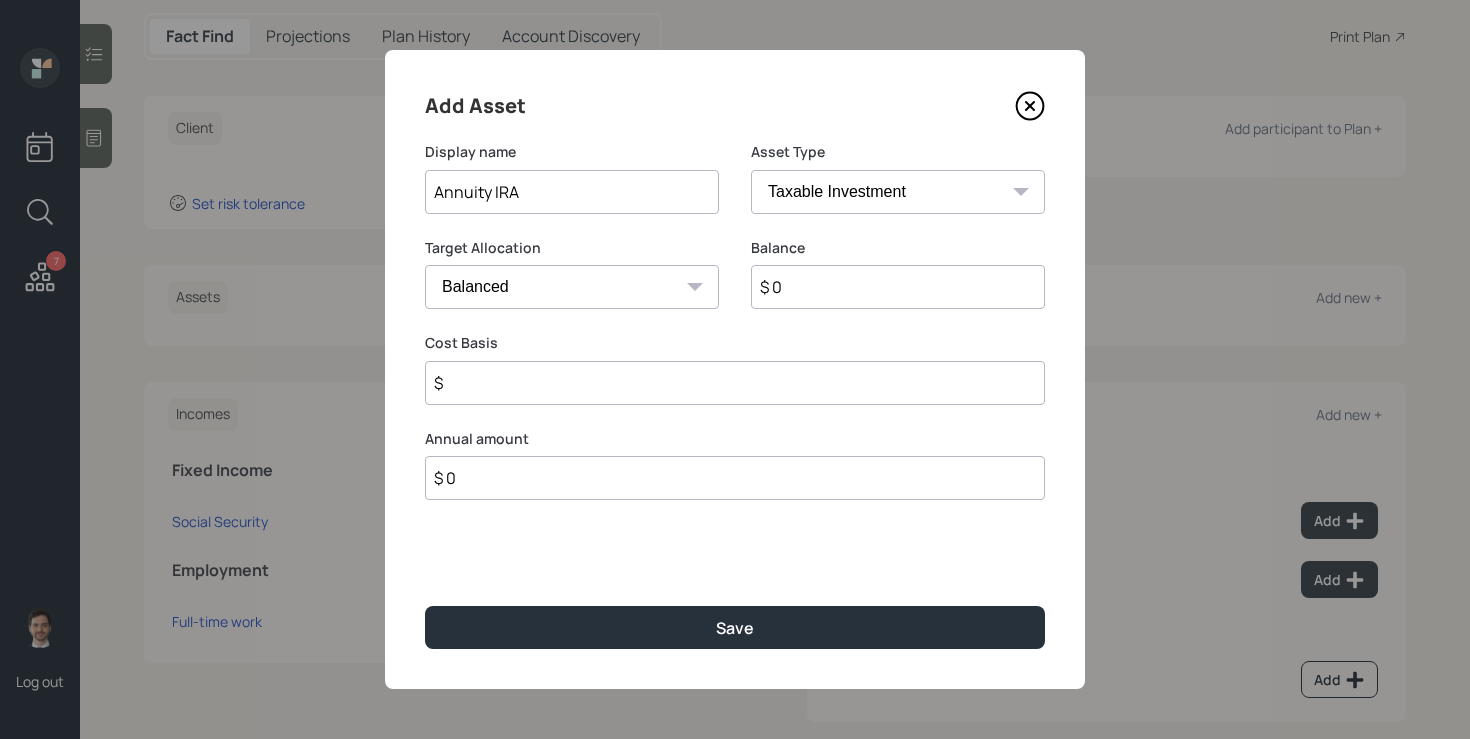 type on "Annuity IRA" 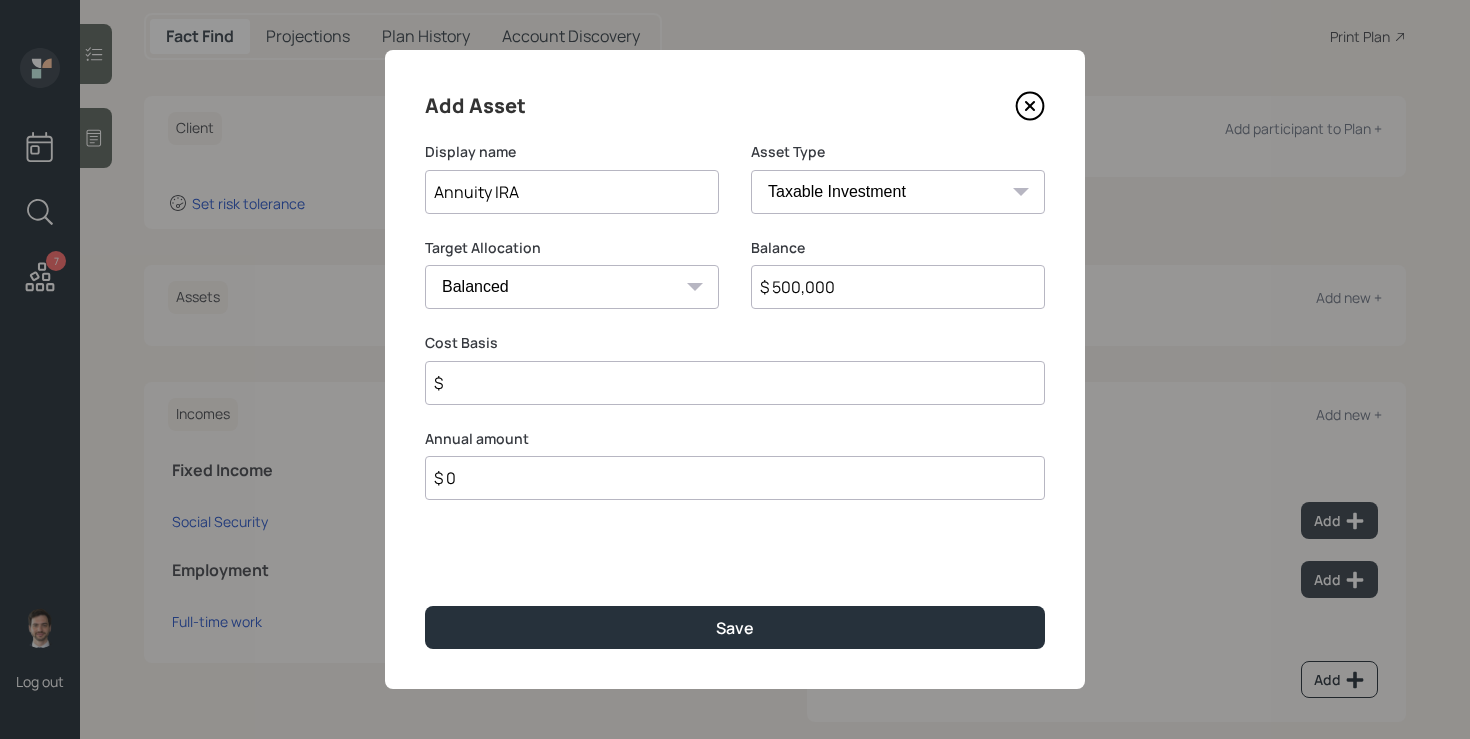 type on "$ 500,000" 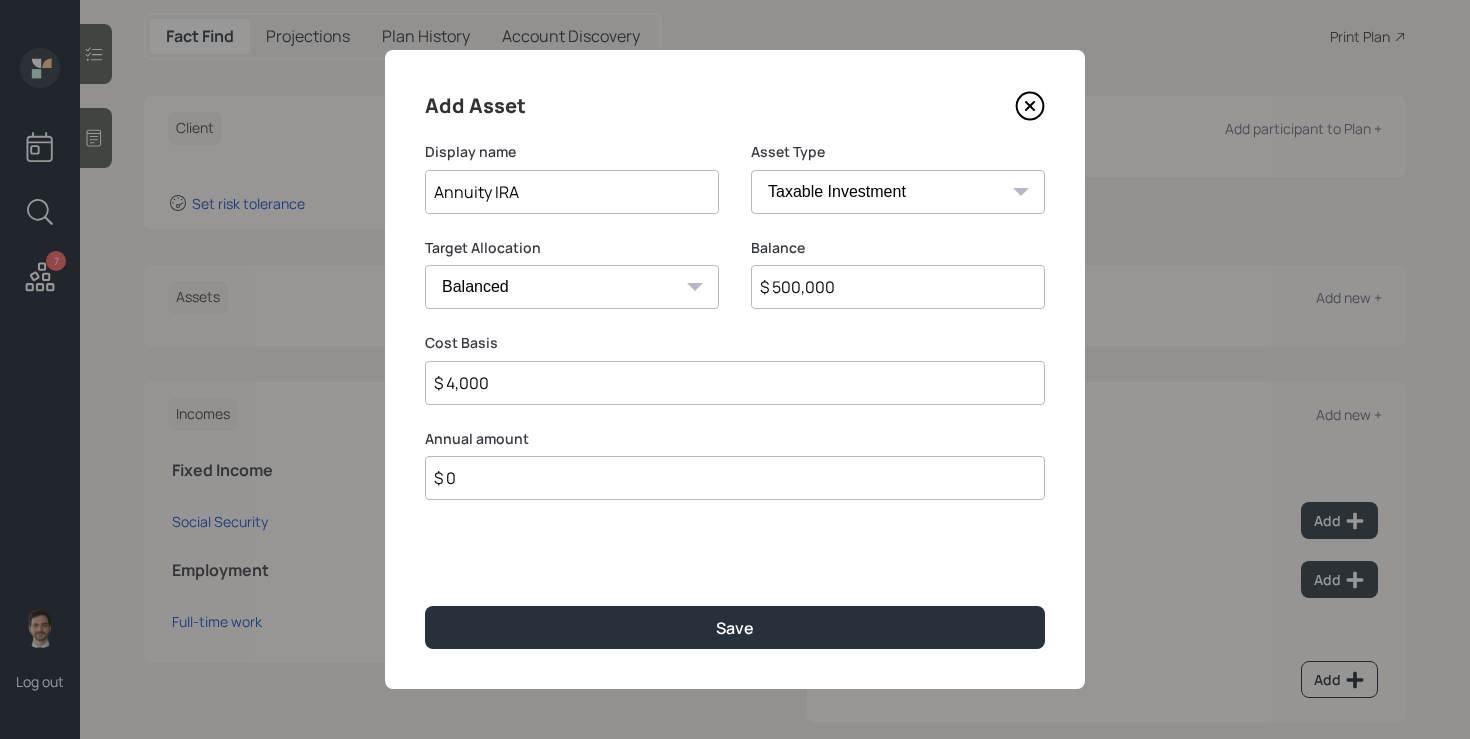 type on "$ 4,000" 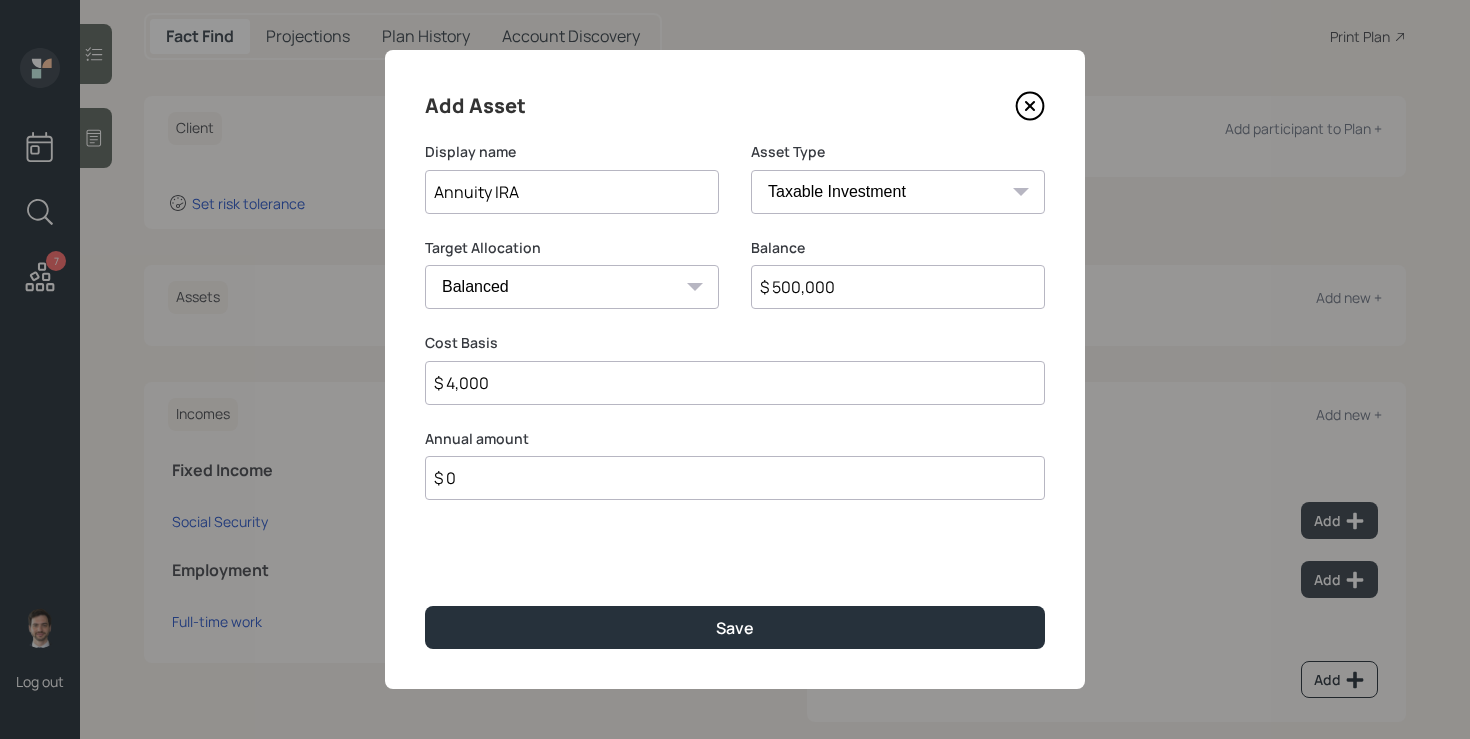 click on "SEP IRA IRA Roth IRA 401(k) Roth 401(k) 403(b) Roth 403(b) 457(b) Roth 457(b) Health Savings Account 529 Taxable Investment Checking / Savings Emergency Fund" at bounding box center (898, 192) 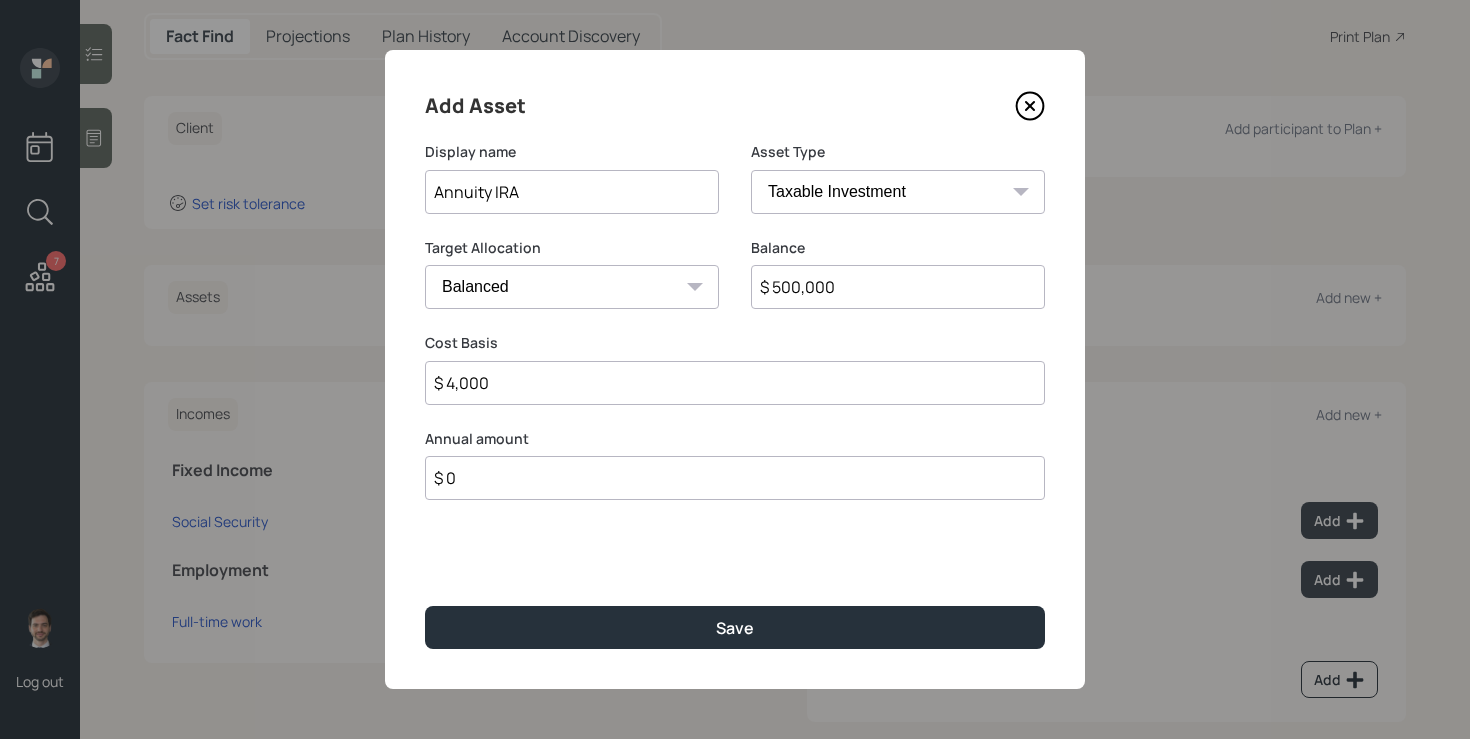 select on "ira" 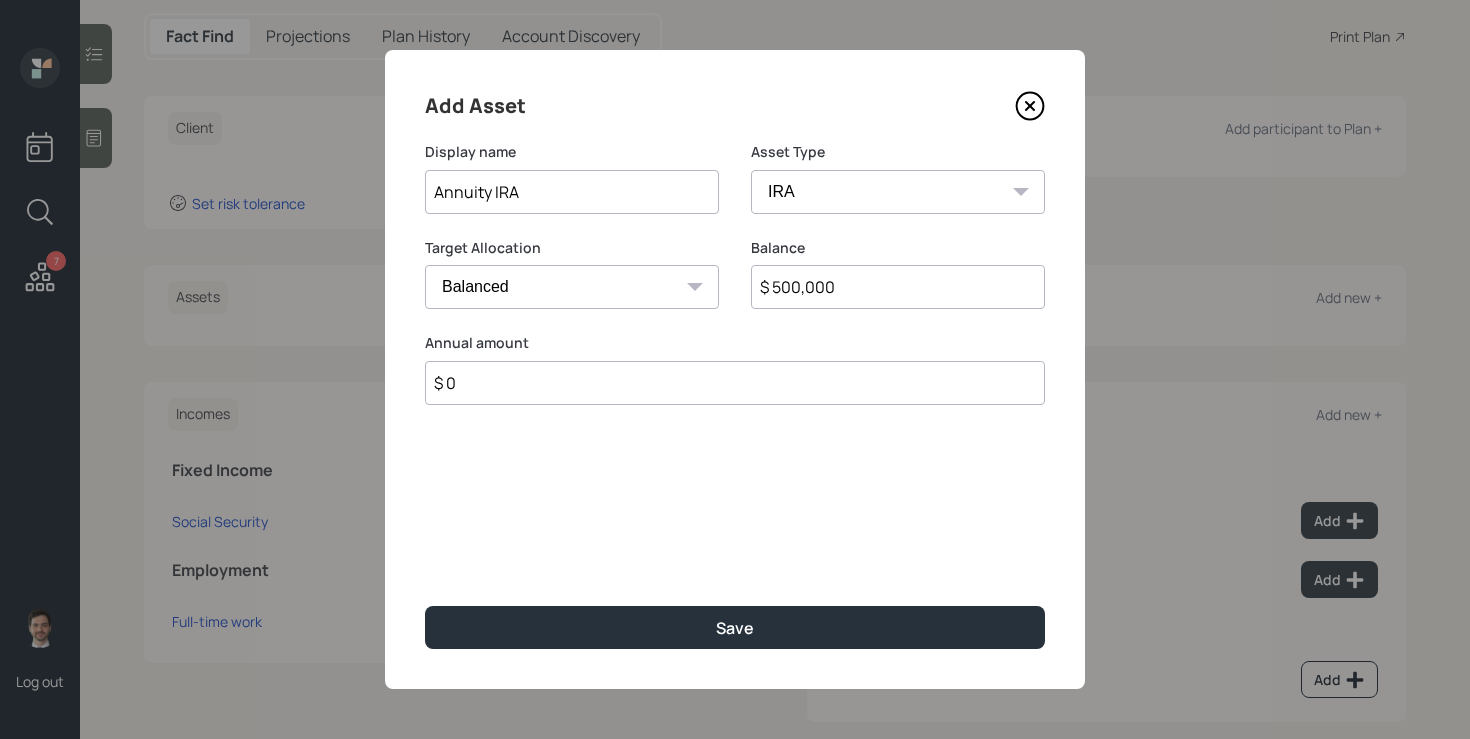 type on "$ 0" 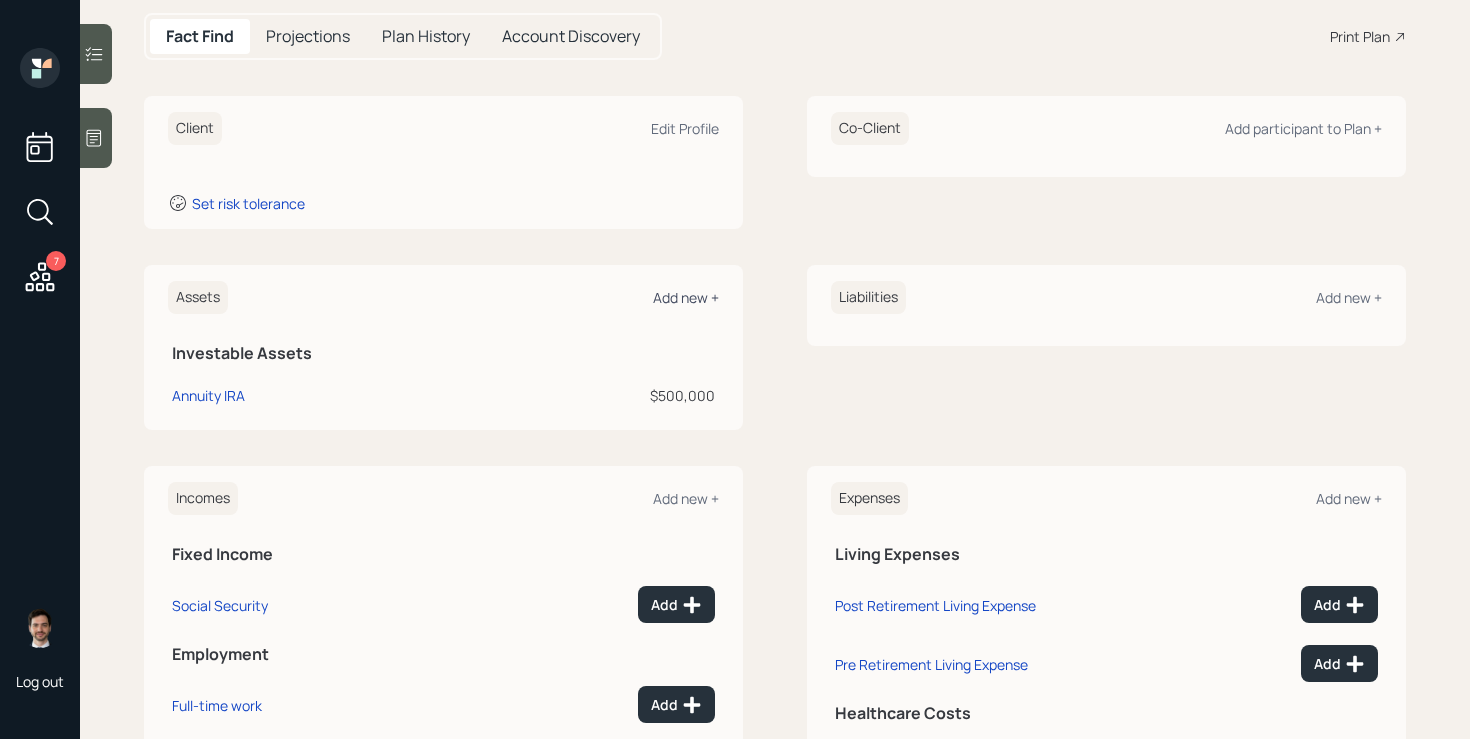 click on "Add new +" at bounding box center [686, 297] 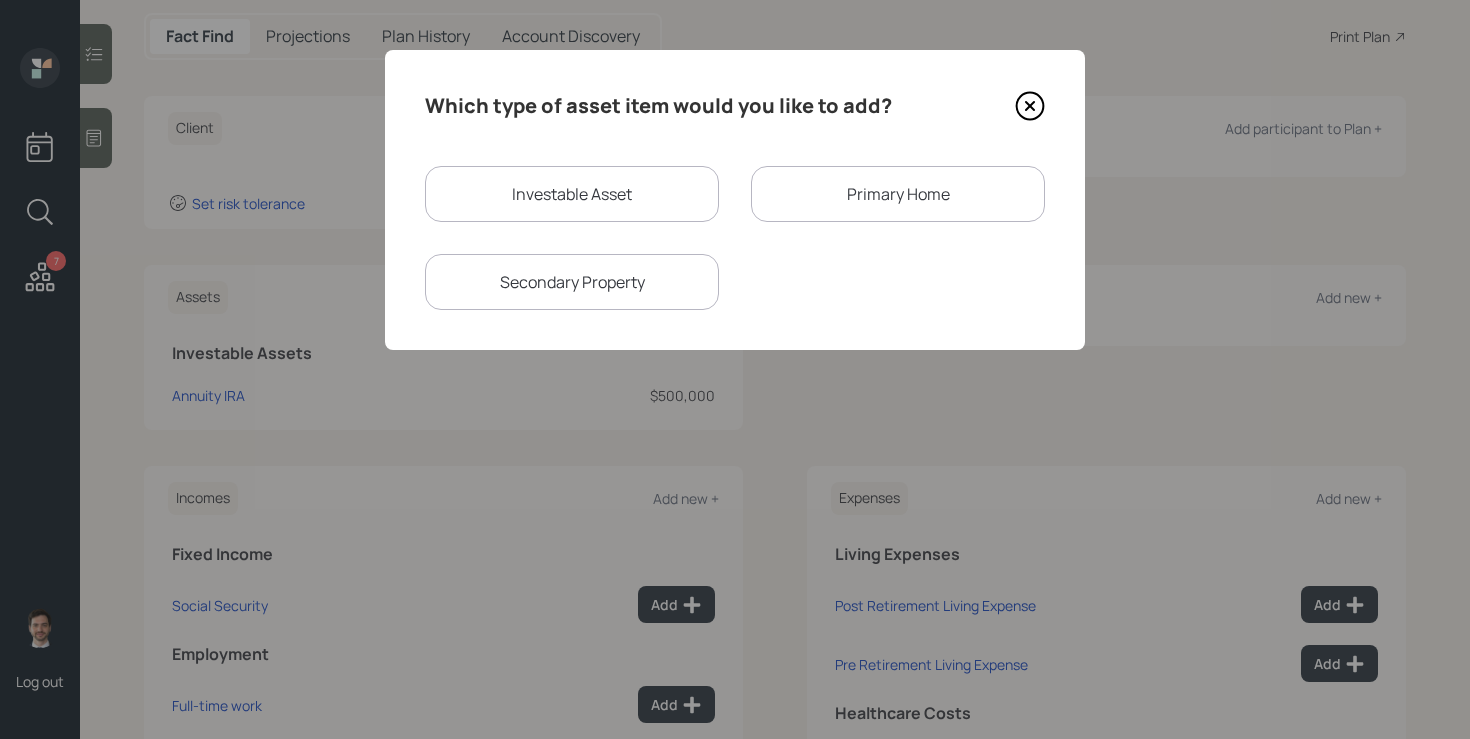 click on "Investable Asset" at bounding box center [572, 194] 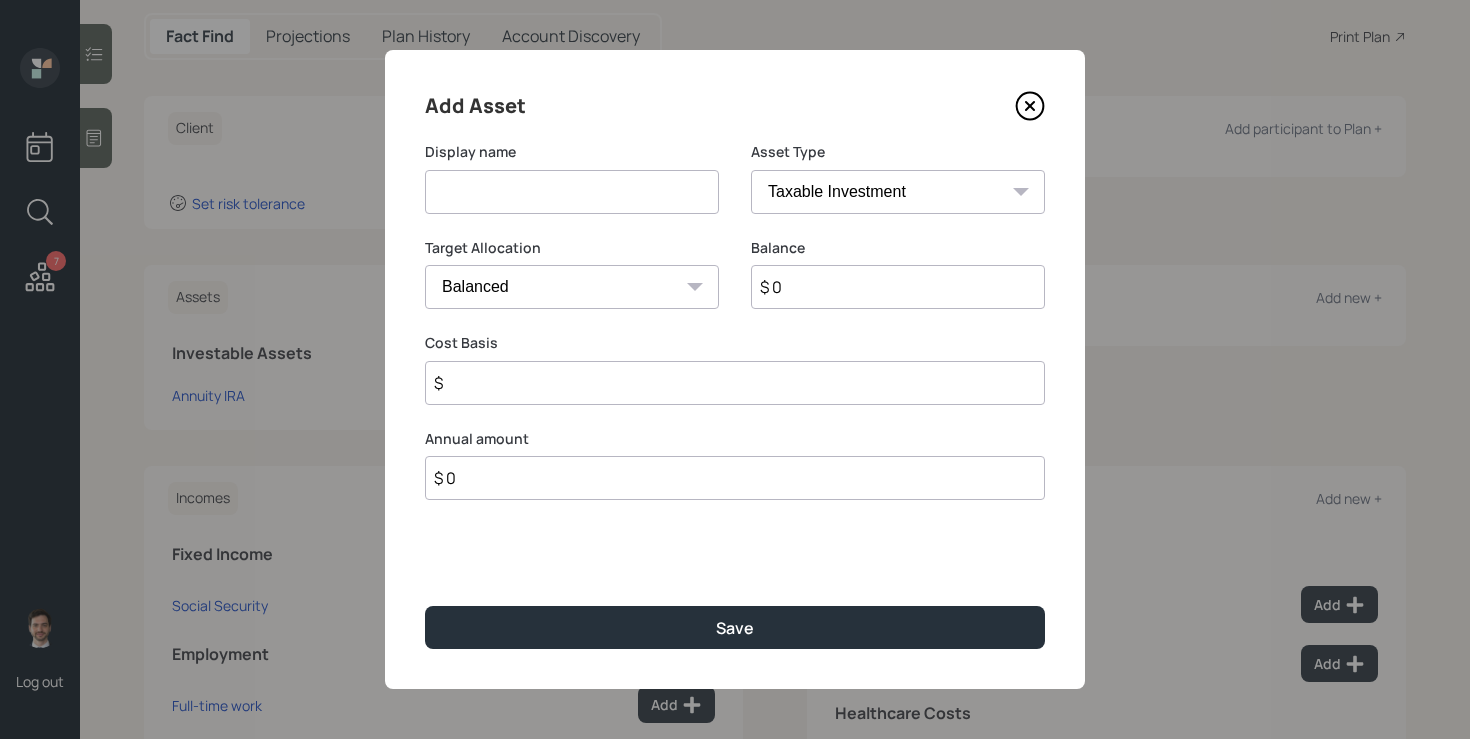 click at bounding box center [572, 192] 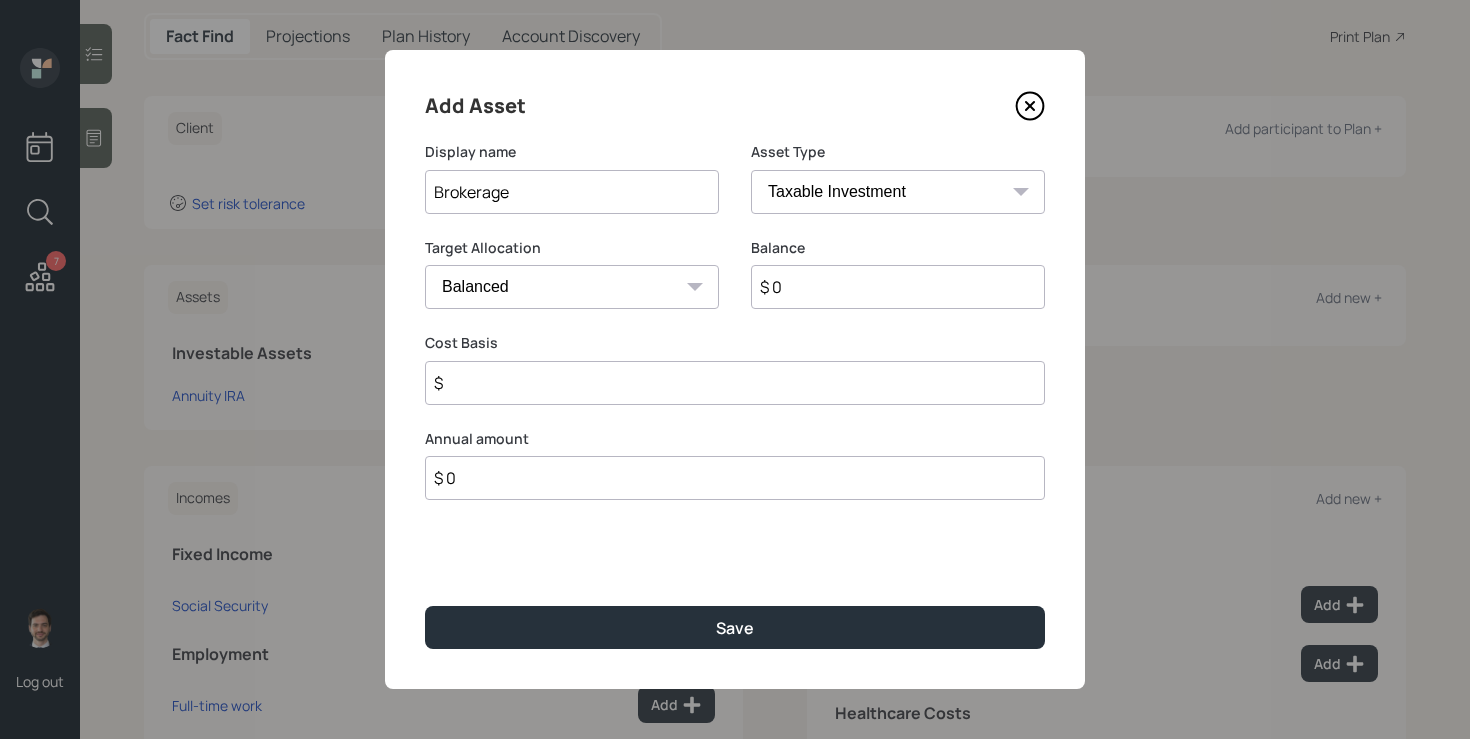 type on "Brokerage" 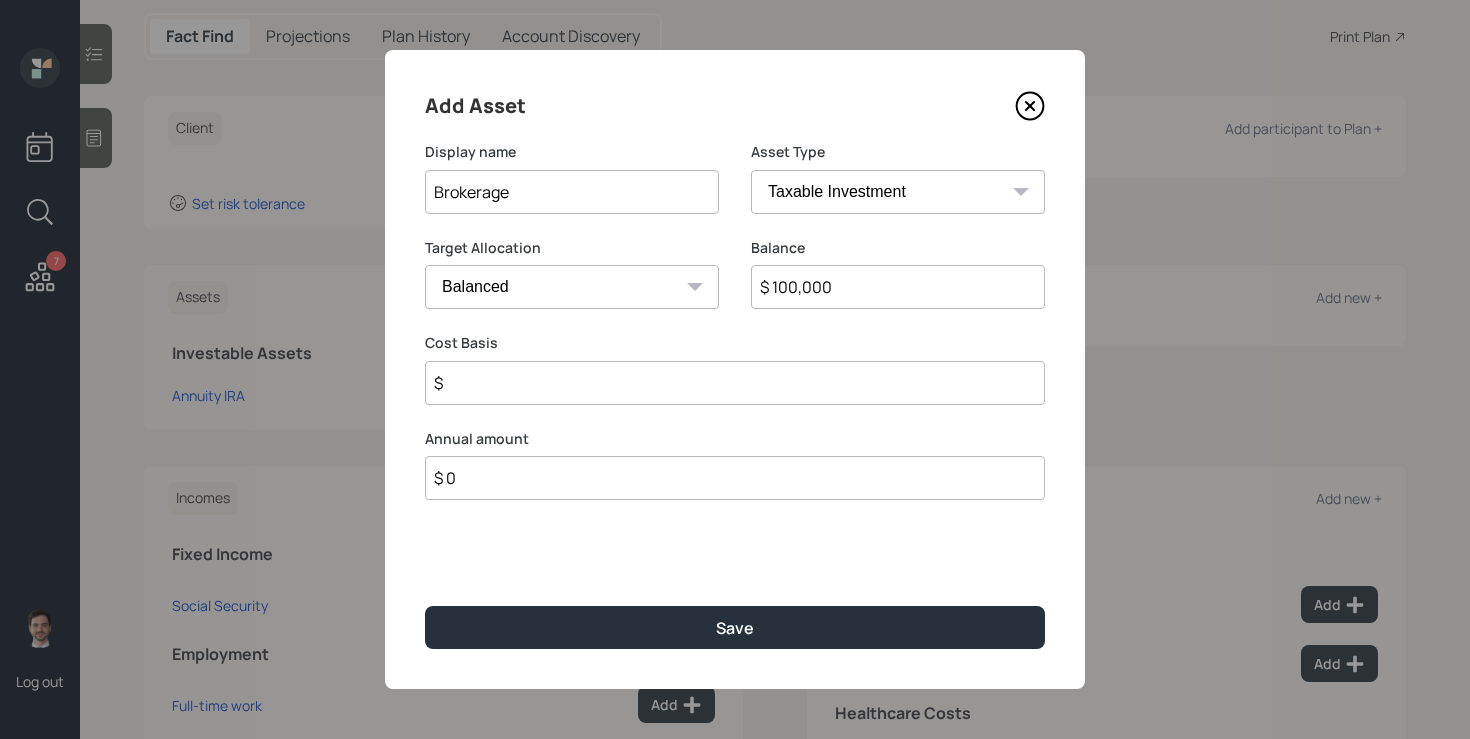 type on "$ 100,000" 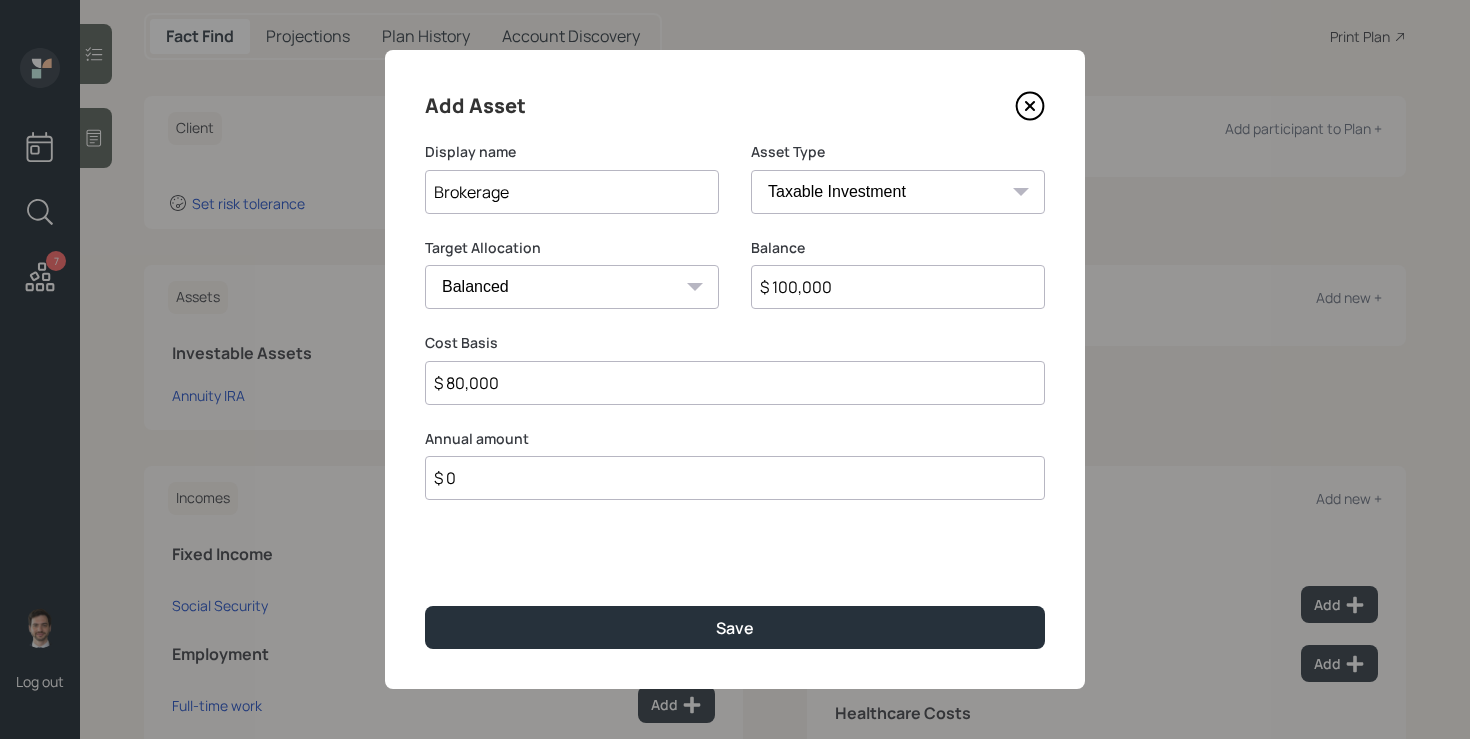 type on "$ 80,000" 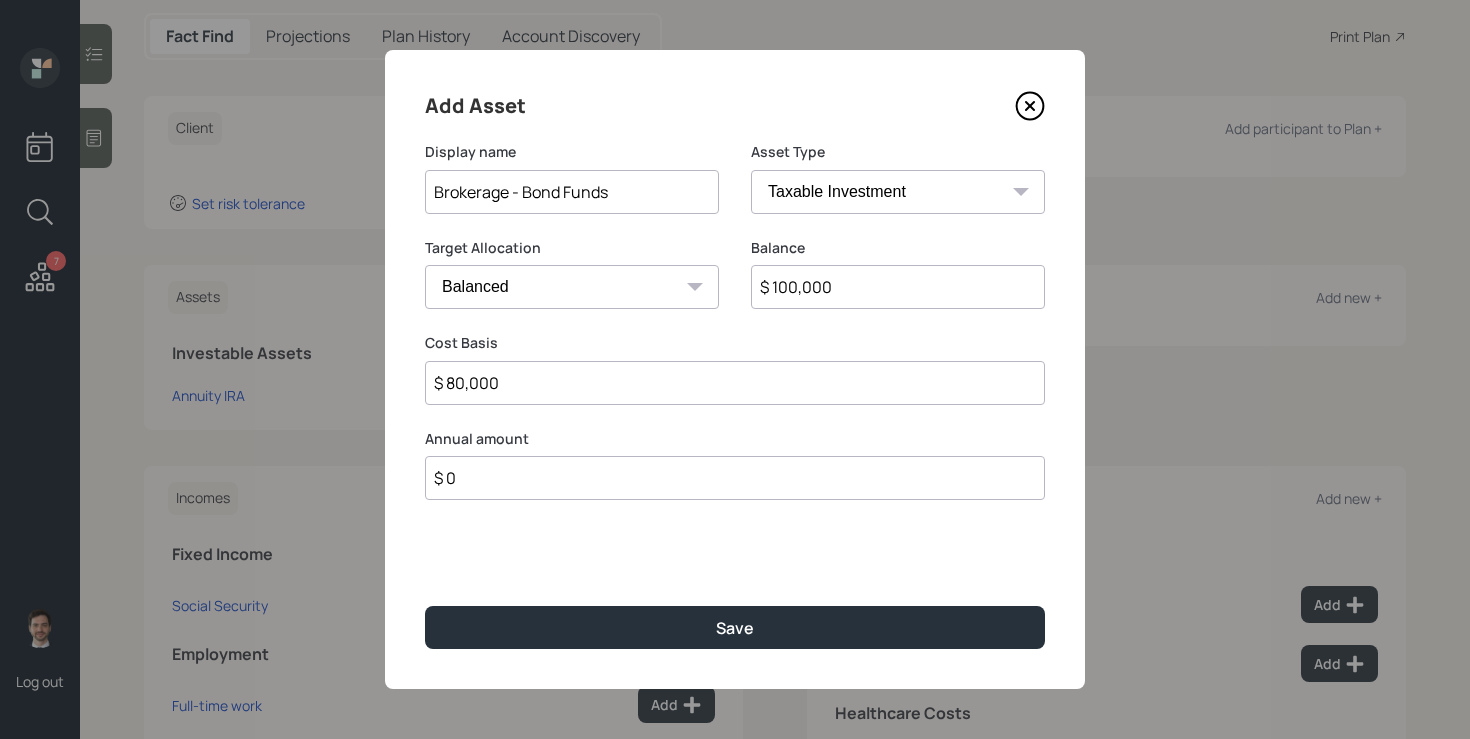 type on "Brokerage - Bond Funds" 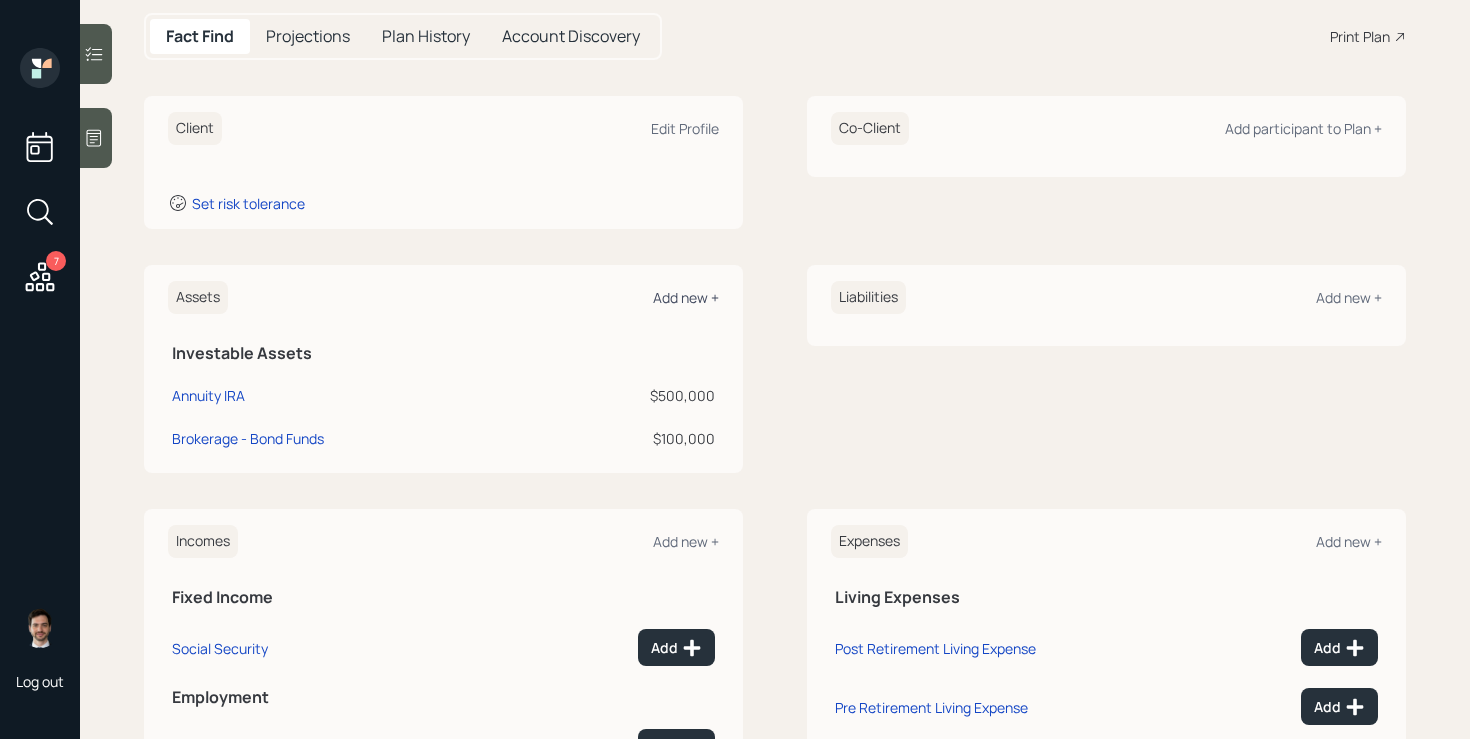 click on "Add new +" at bounding box center [686, 297] 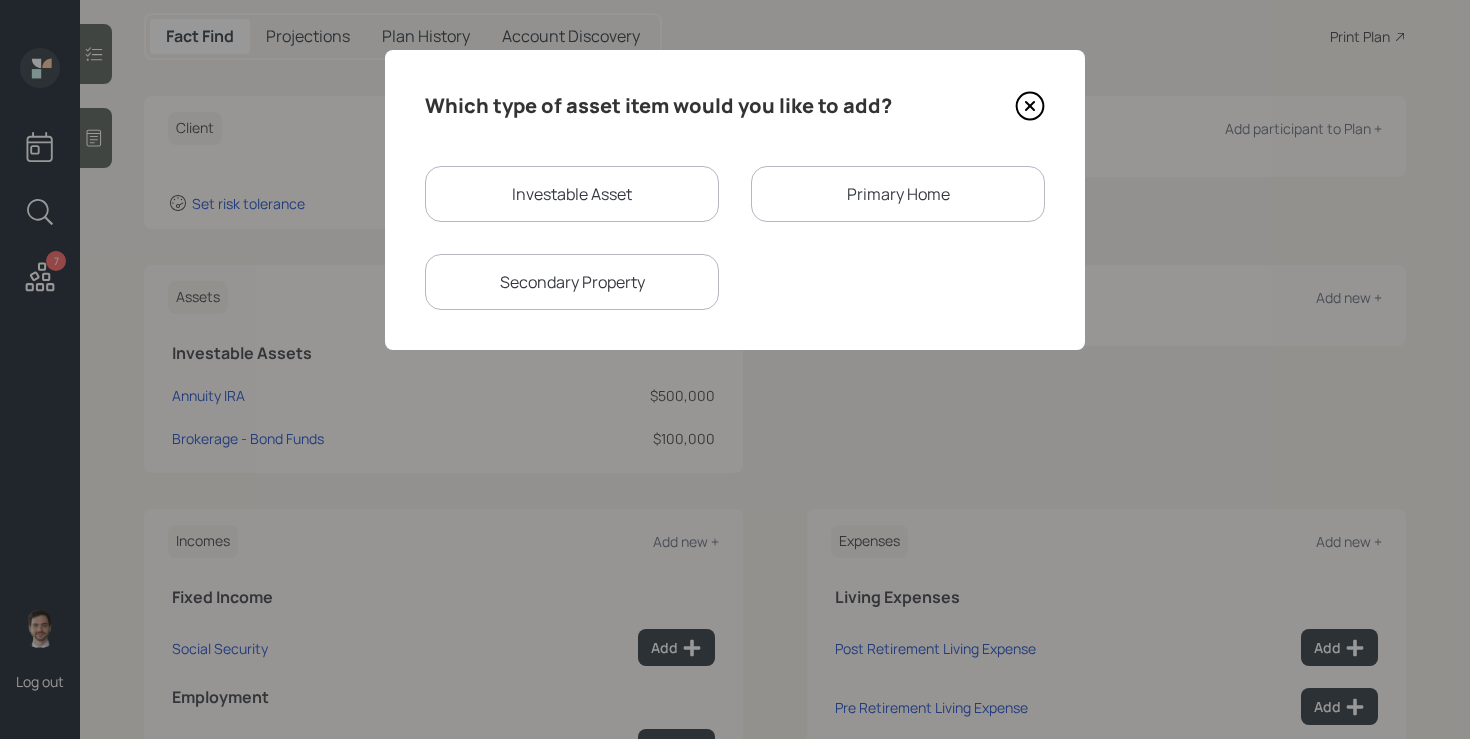 click on "Investable Asset" at bounding box center [572, 194] 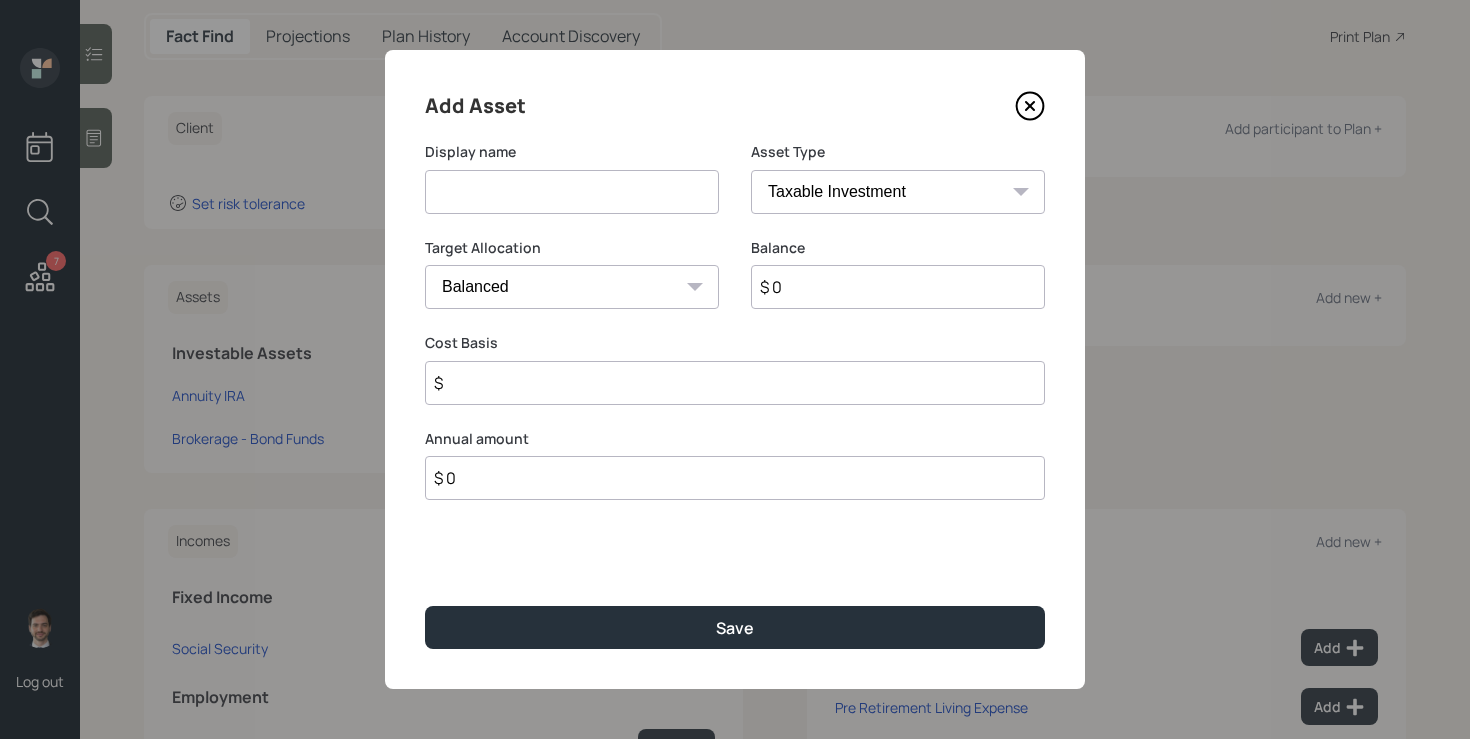 click at bounding box center (572, 192) 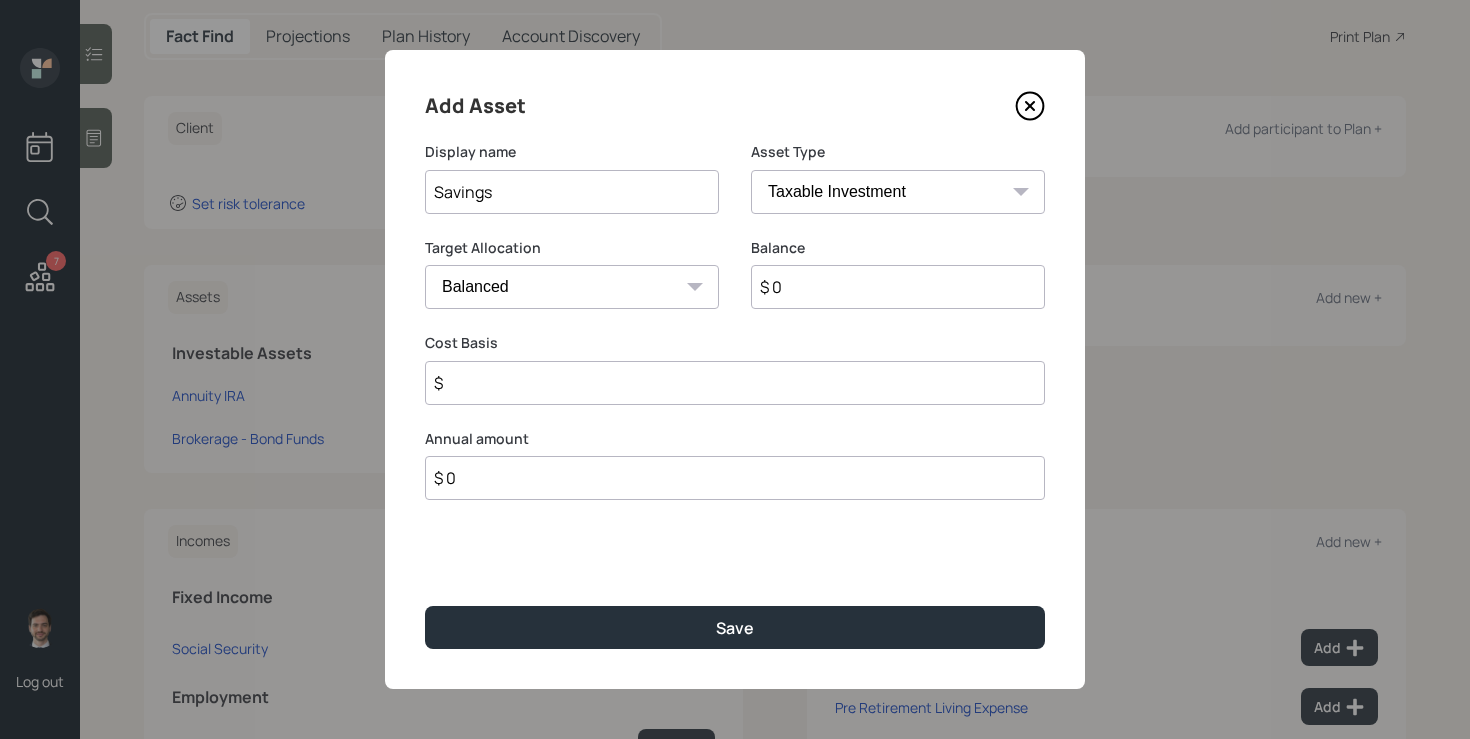 type on "Savings" 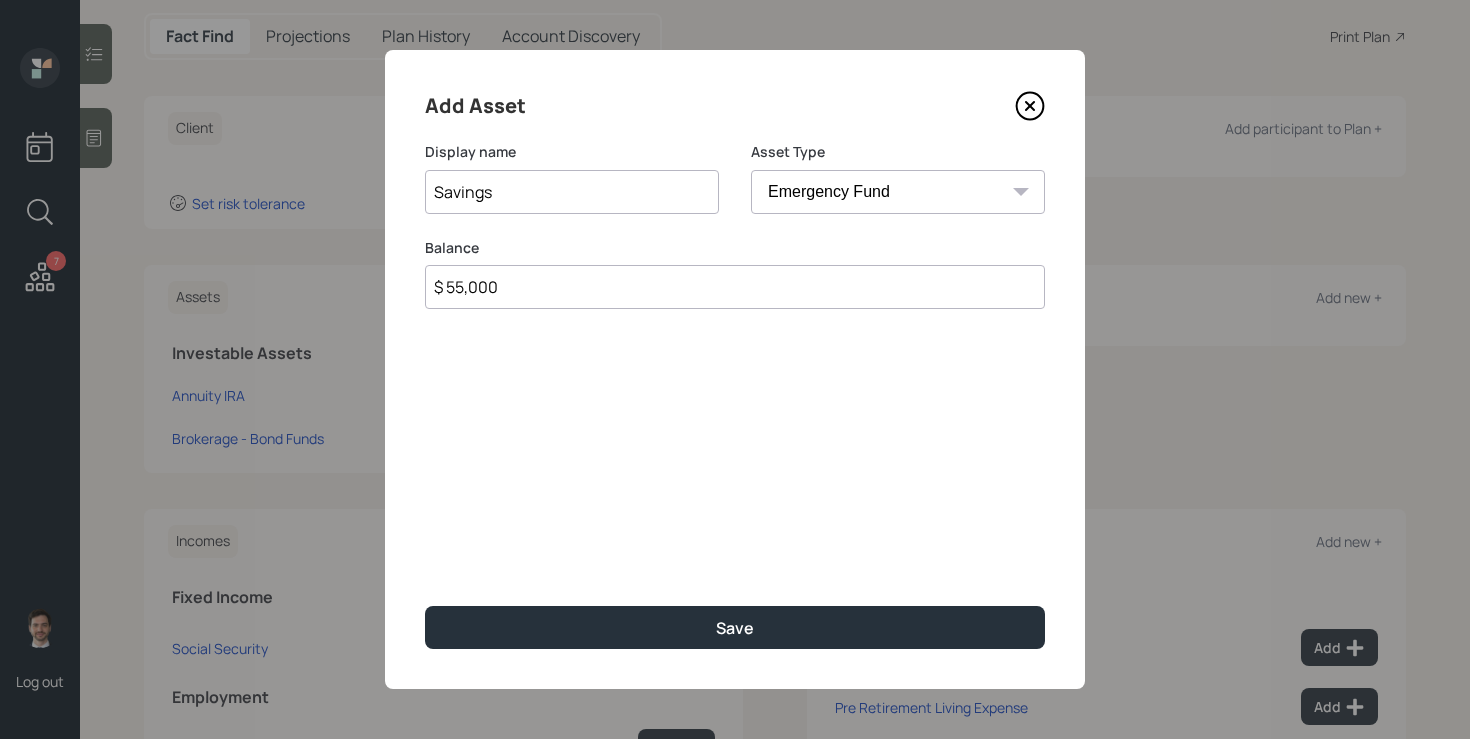 type on "$ 55,000" 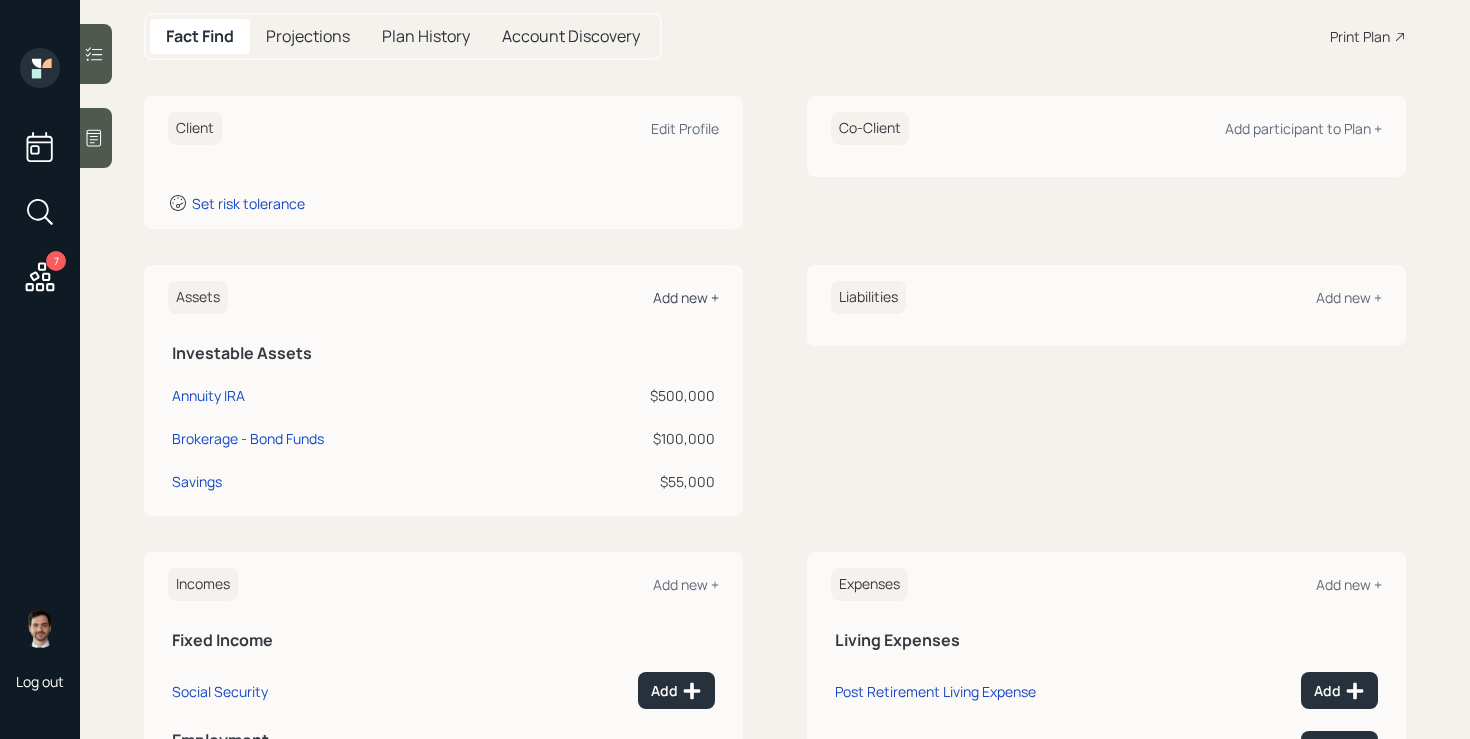 click on "Add new +" at bounding box center [686, 297] 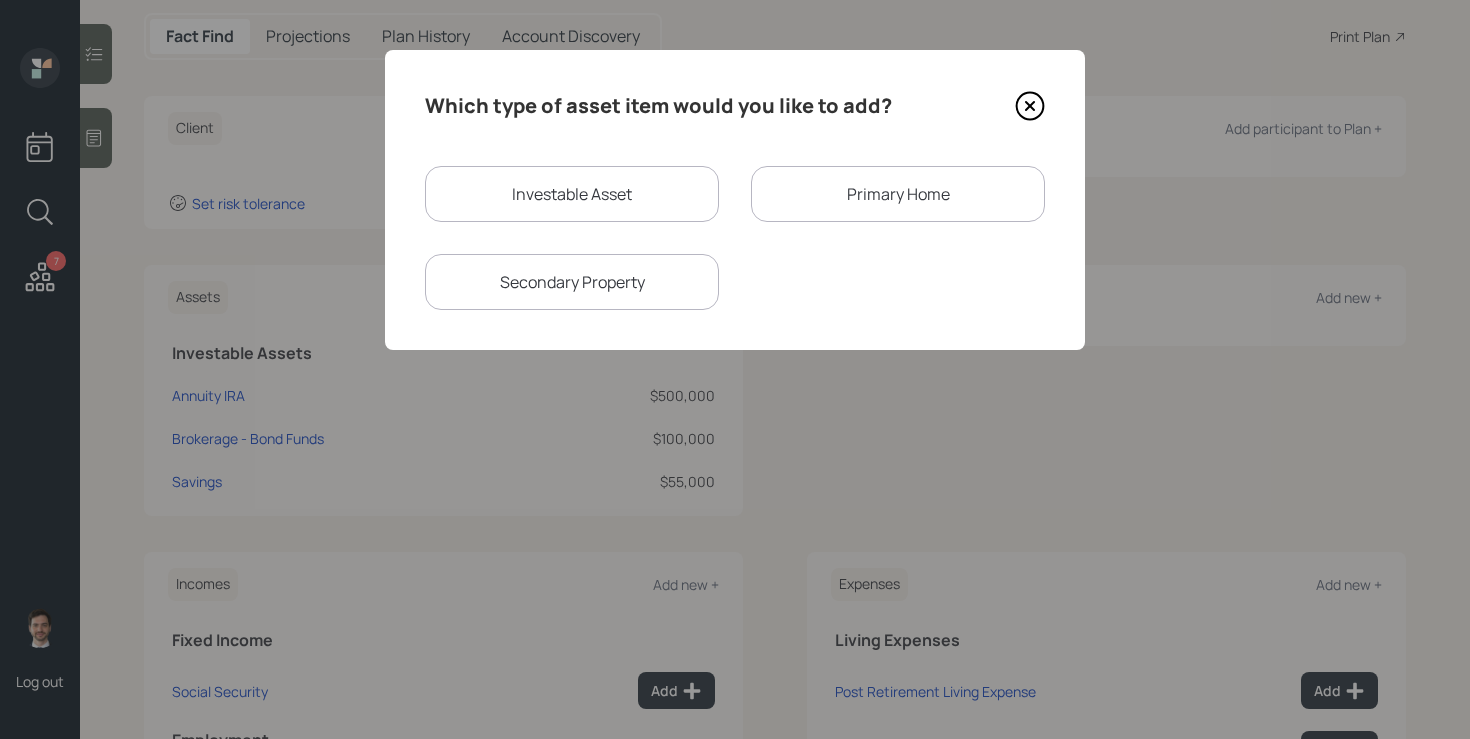 click on "Primary Home" at bounding box center [898, 194] 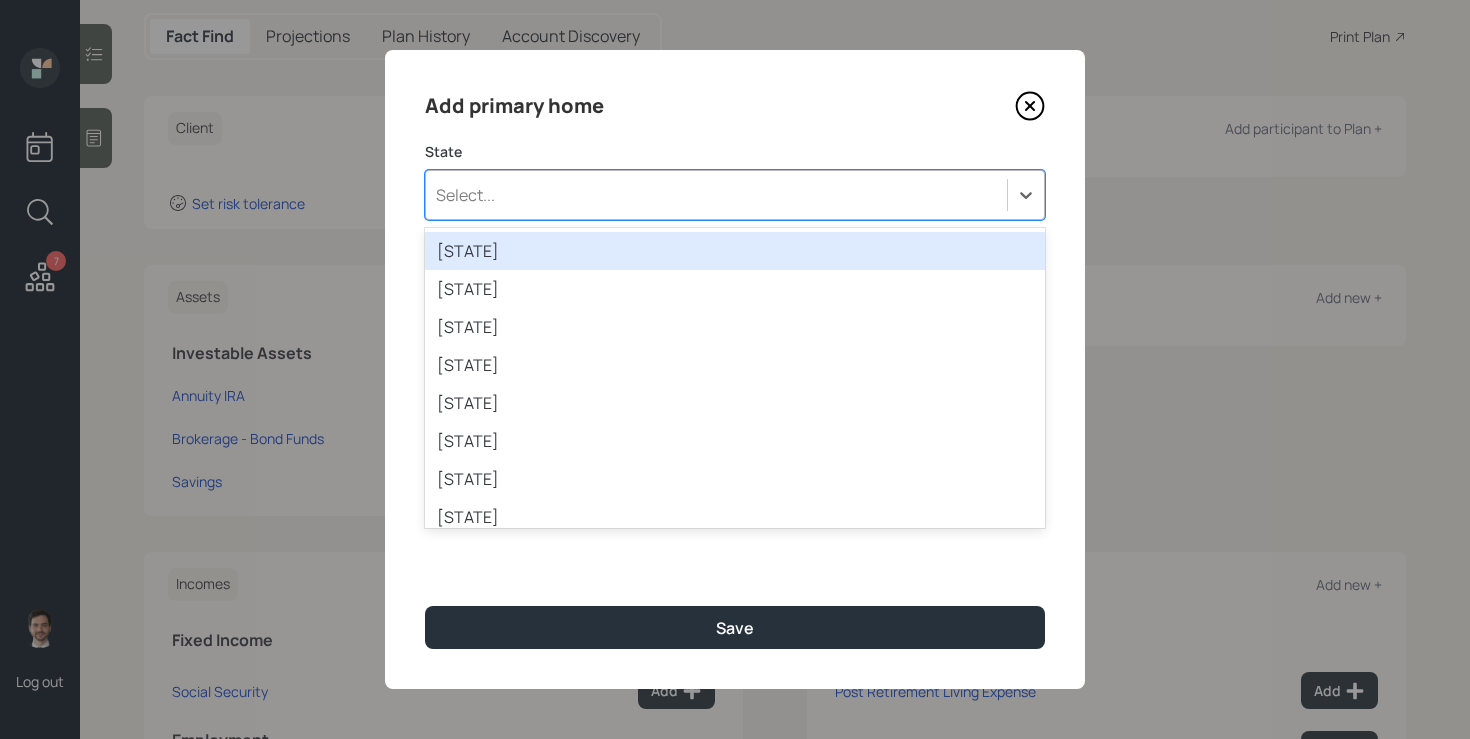 click on "Select..." at bounding box center [716, 195] 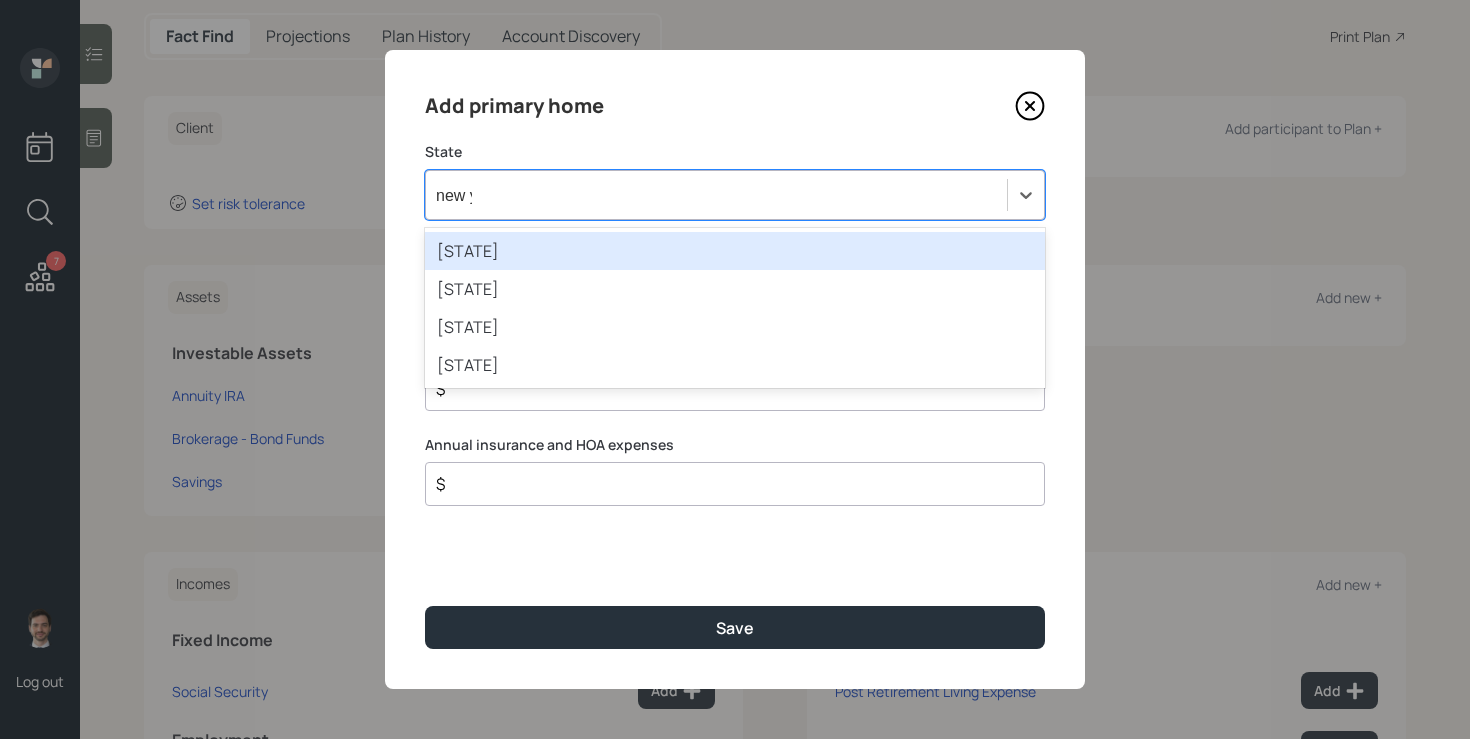 type on "new yo" 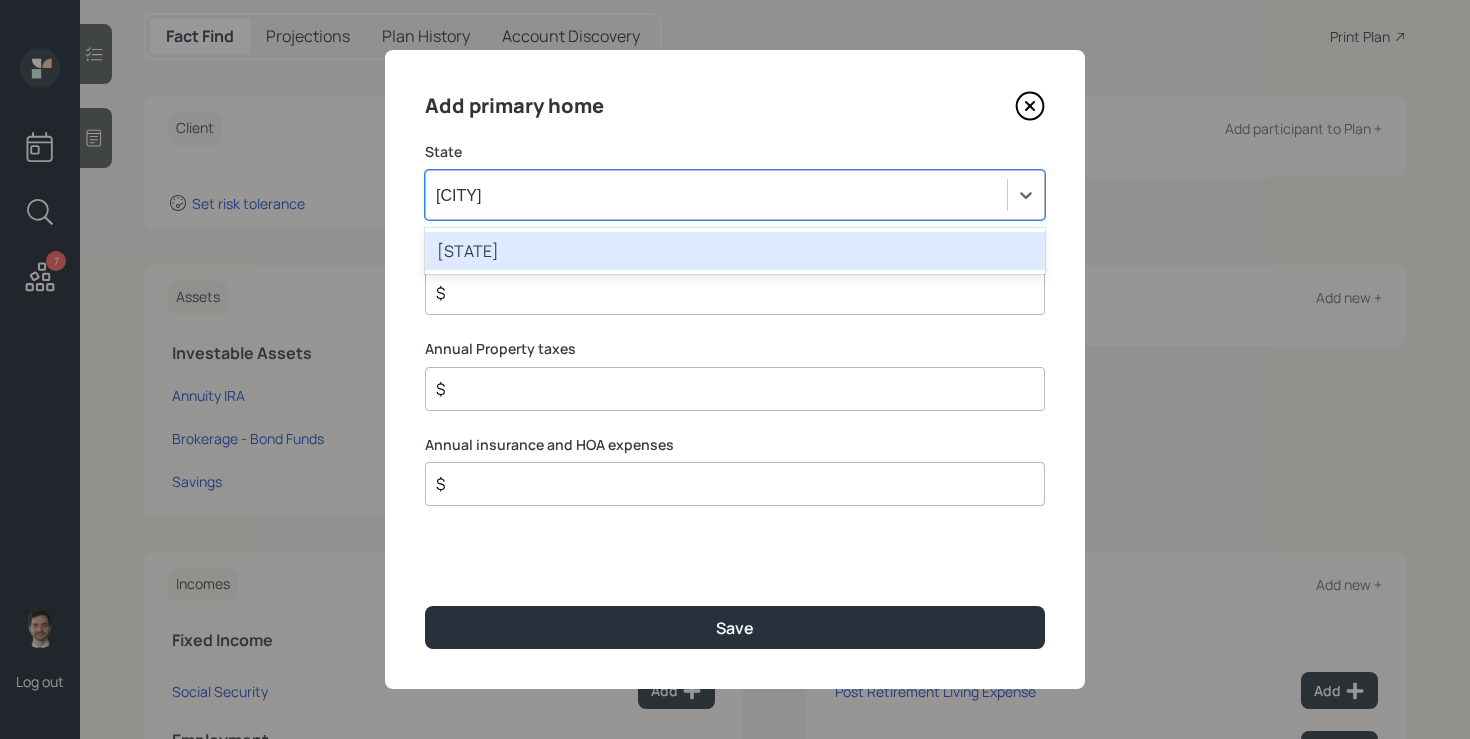 type 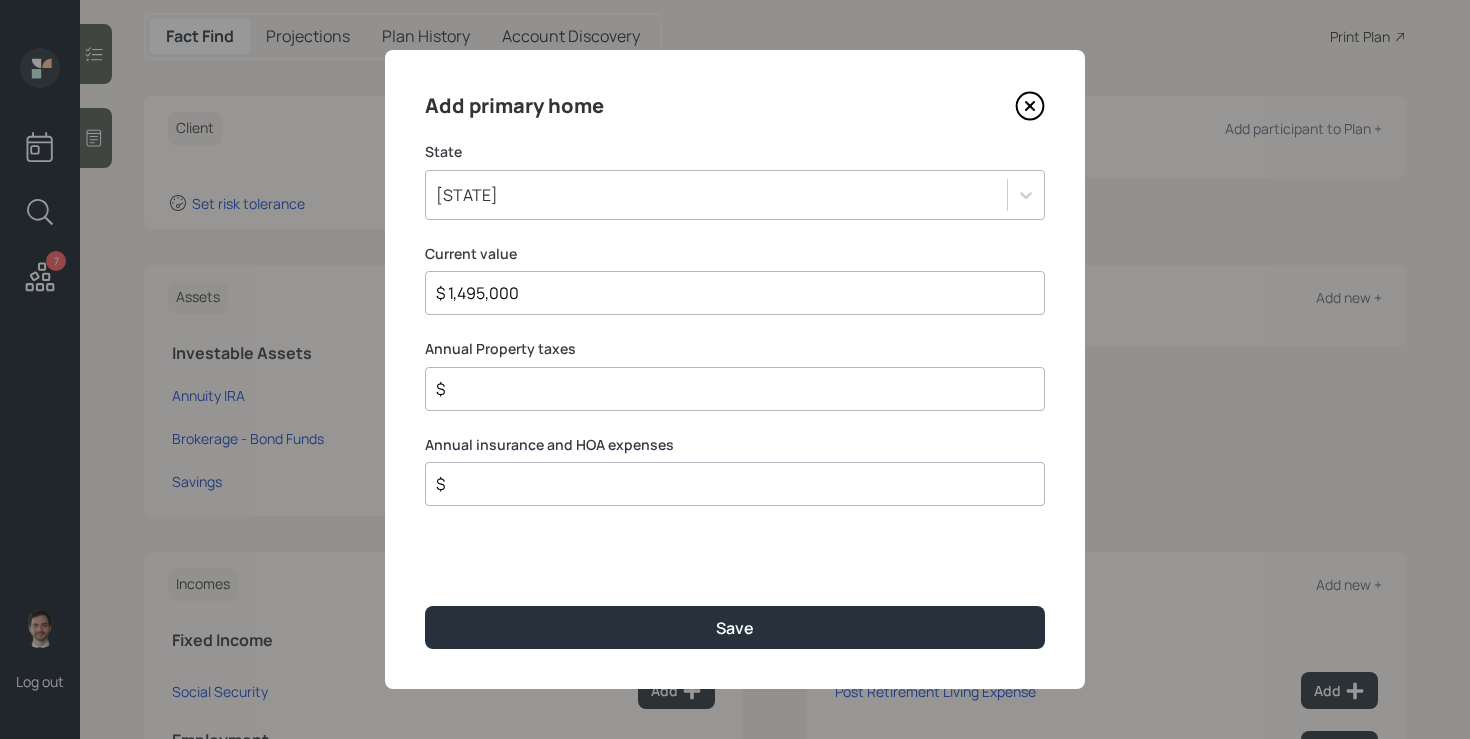 type on "$ 1,495,000" 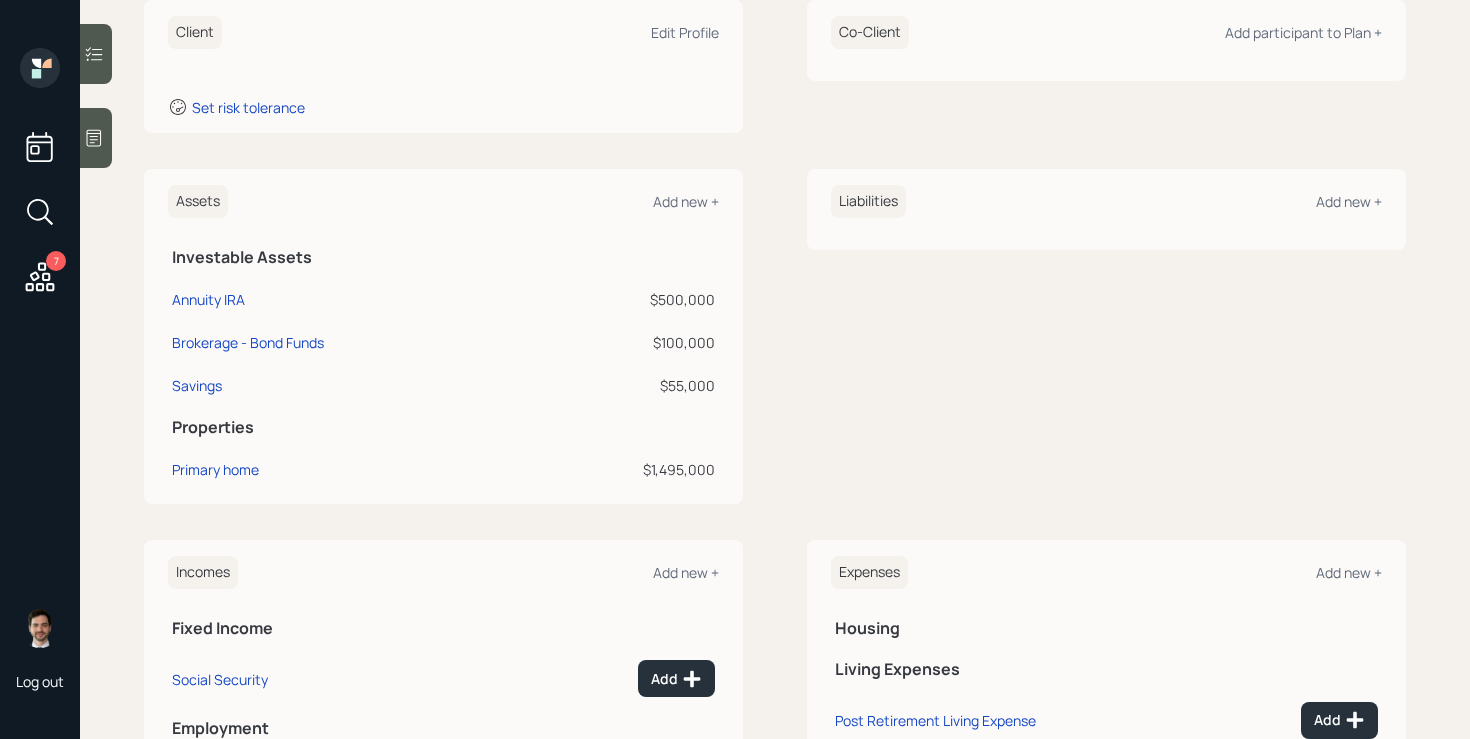 scroll, scrollTop: 305, scrollLeft: 0, axis: vertical 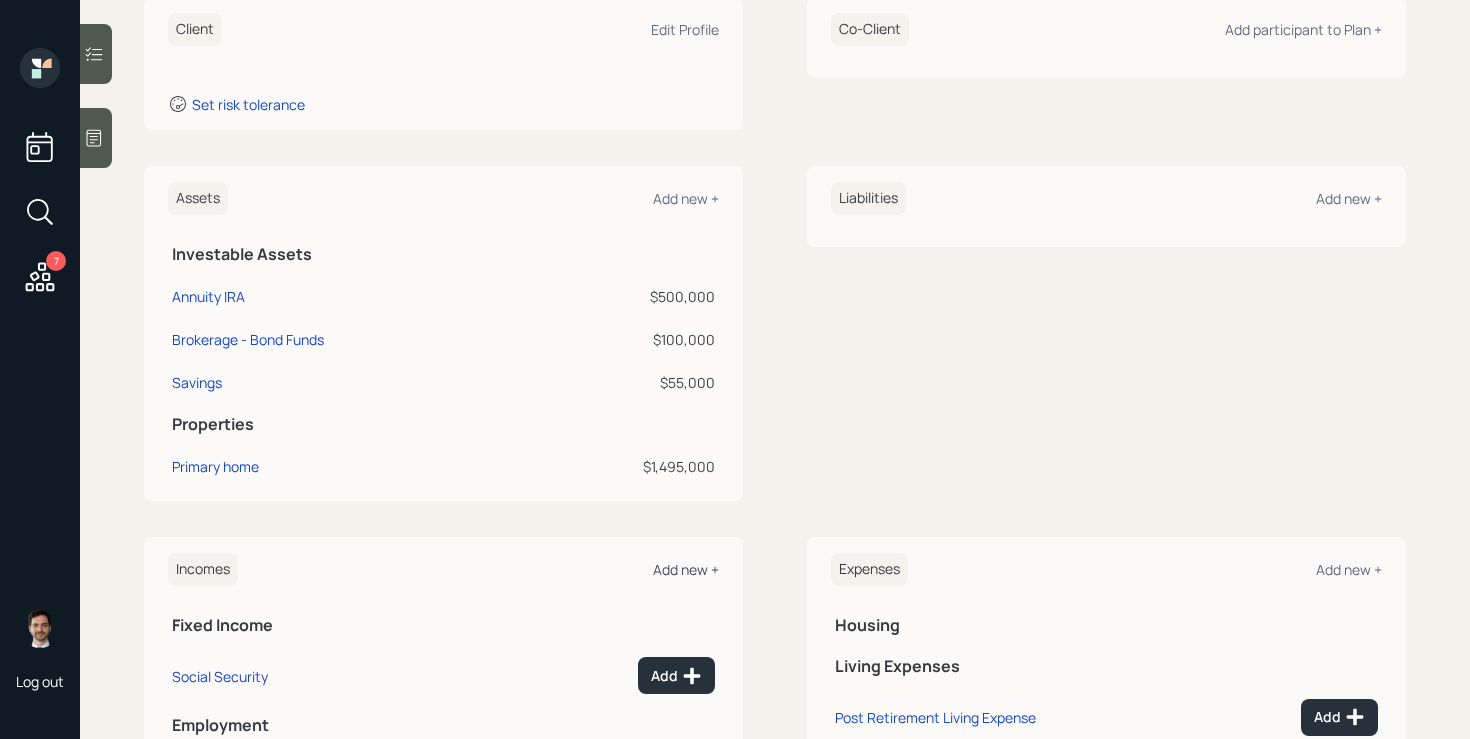click on "Add new +" at bounding box center (686, 569) 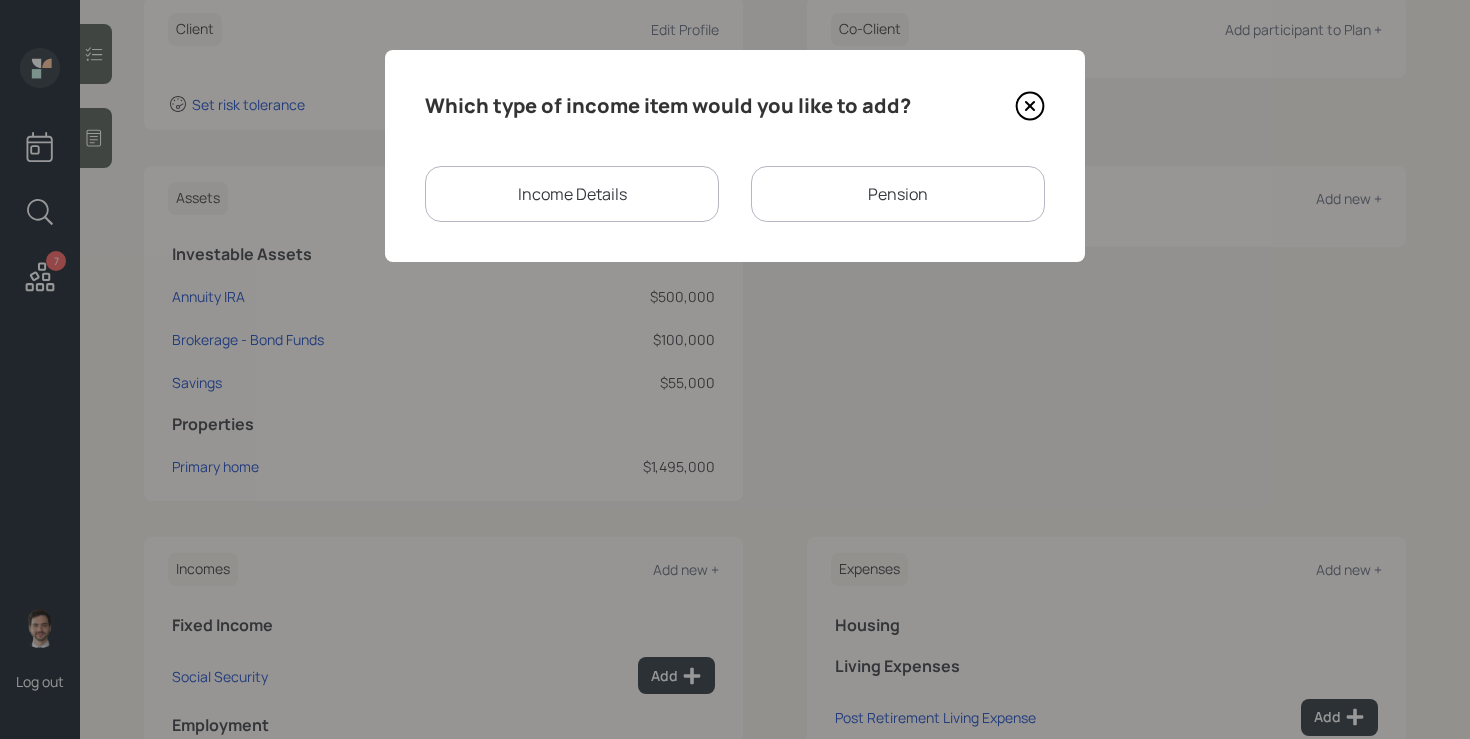 click on "Pension" at bounding box center [898, 194] 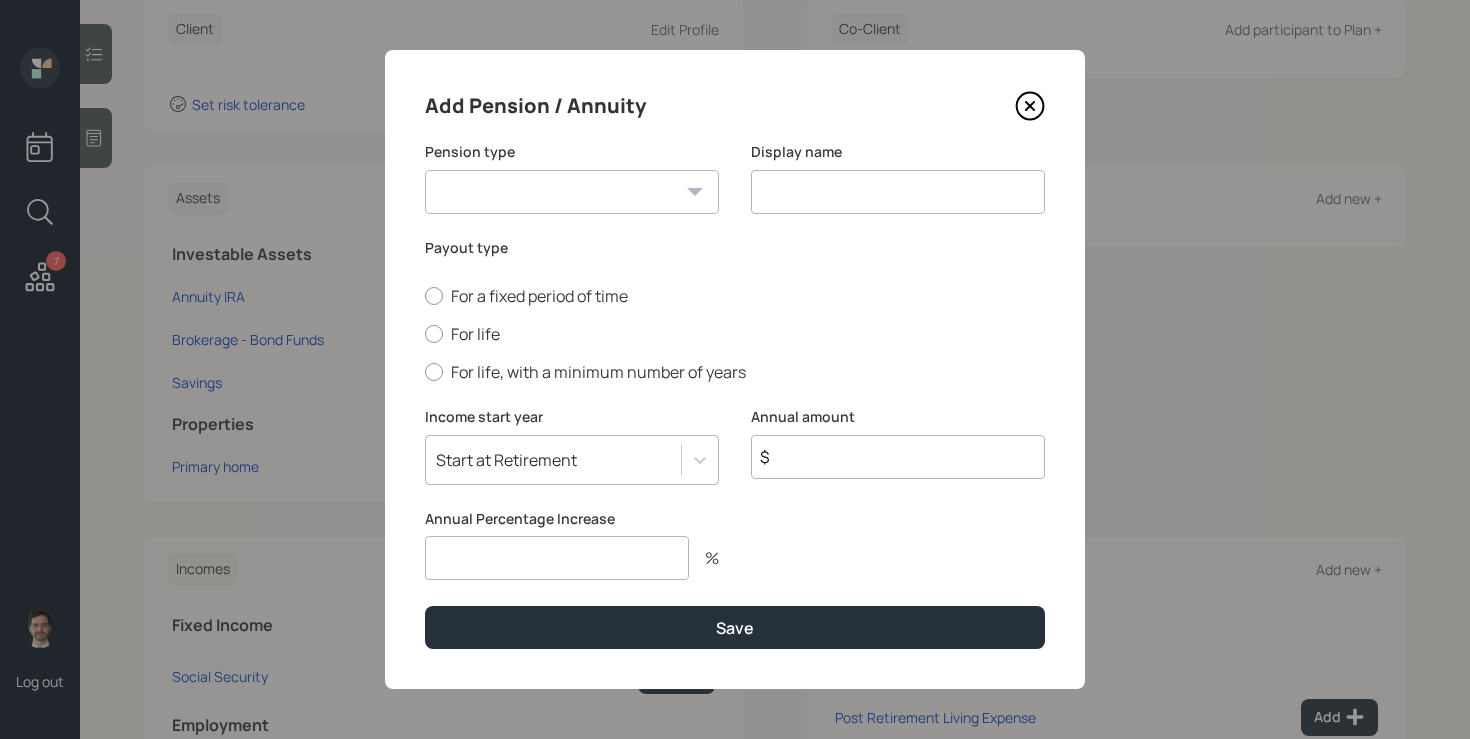 click on "Pension type Pension Annuity" at bounding box center [572, 190] 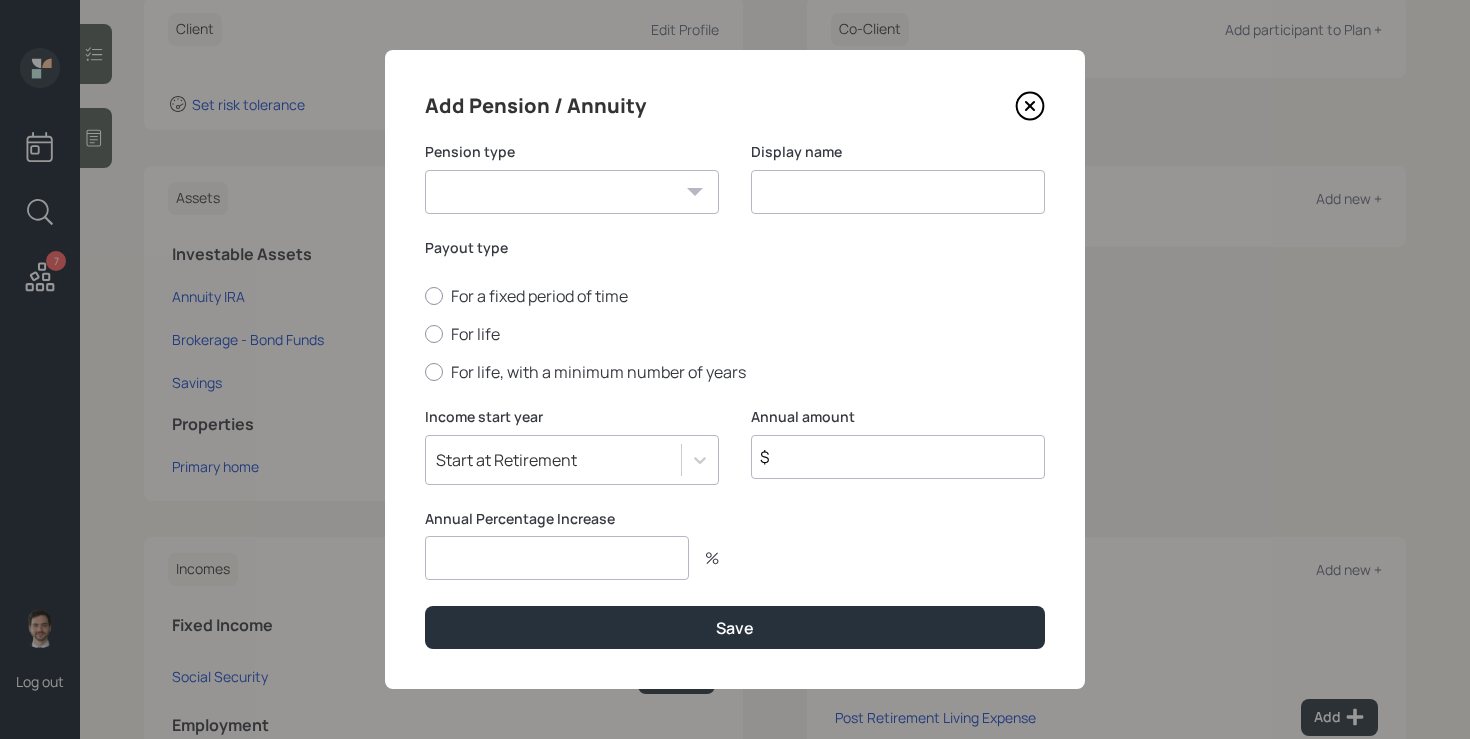 click on "Pension Annuity" at bounding box center (572, 192) 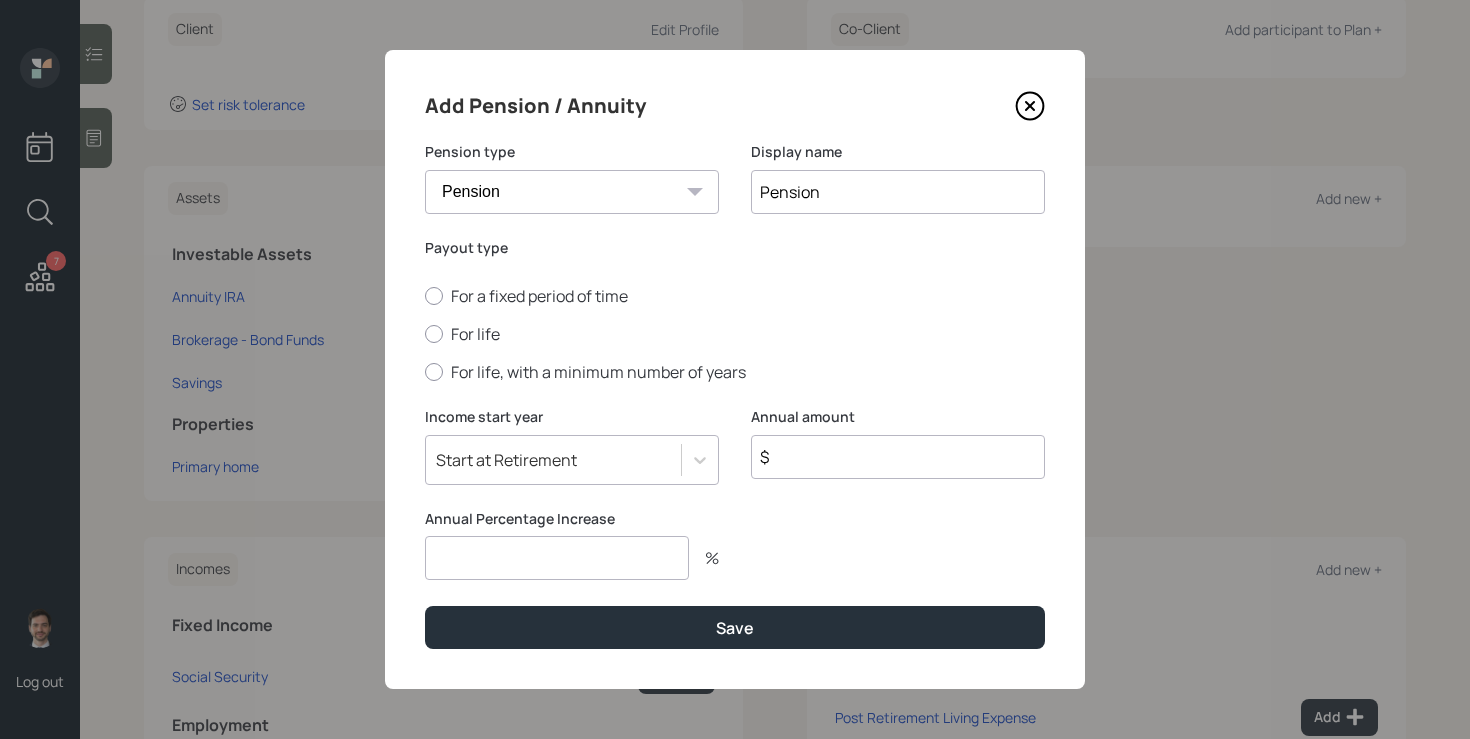 type on "Pension" 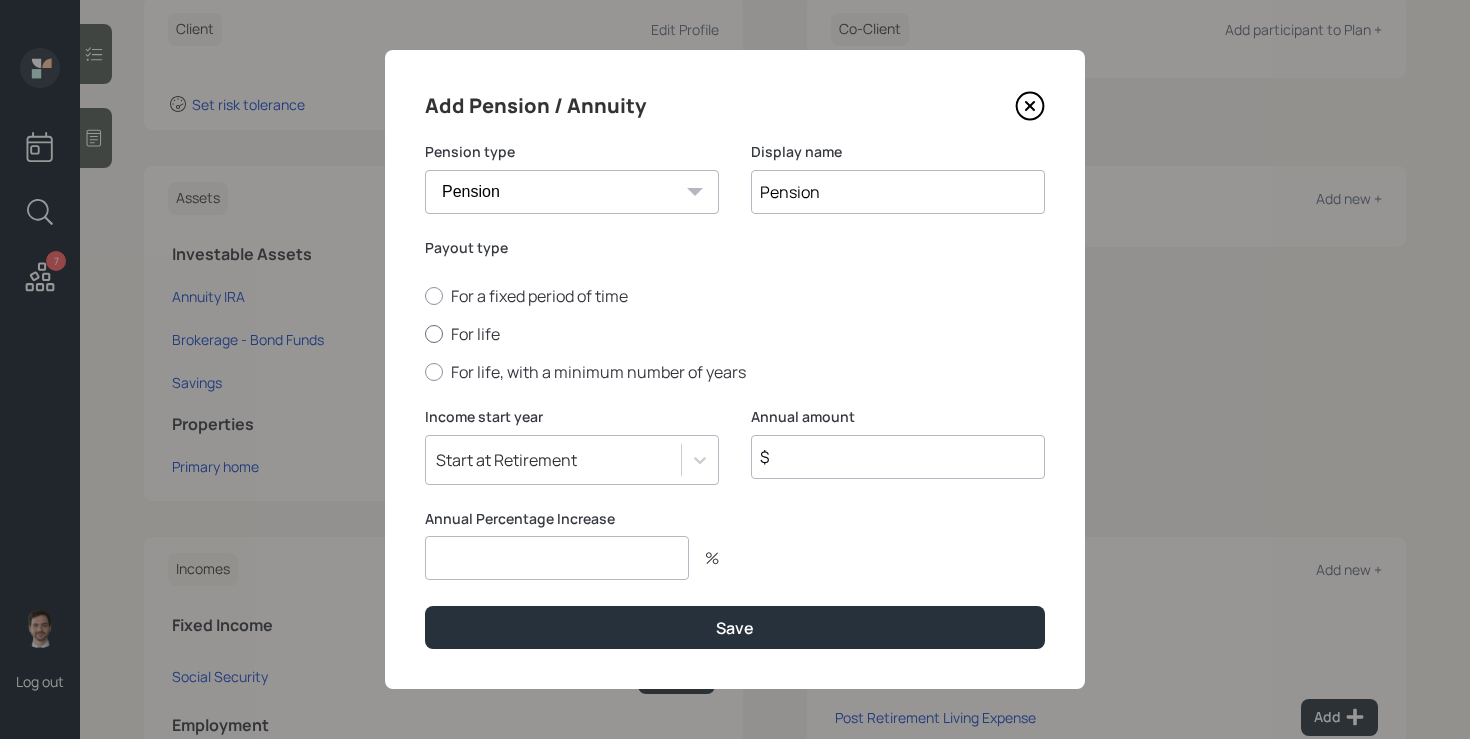 click on "For life" at bounding box center (735, 334) 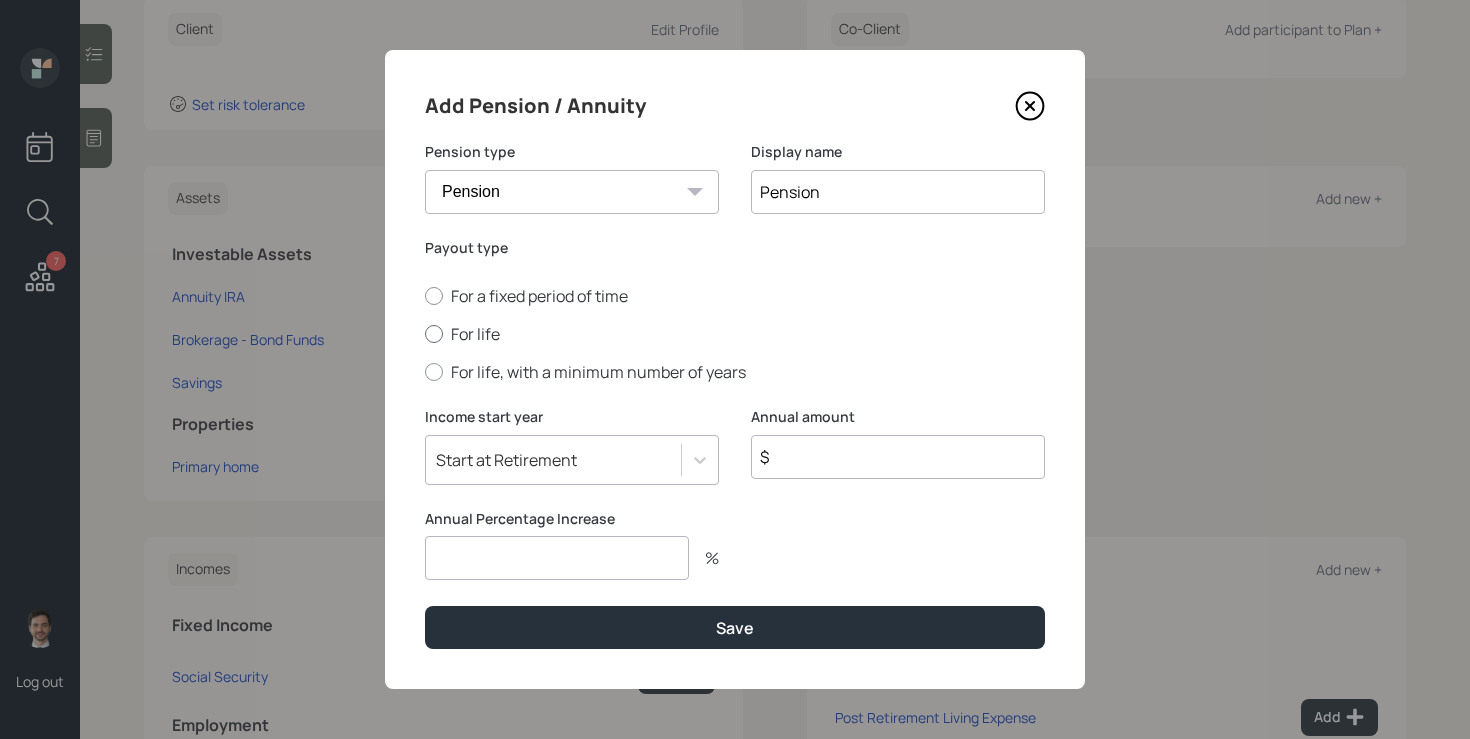 radio on "true" 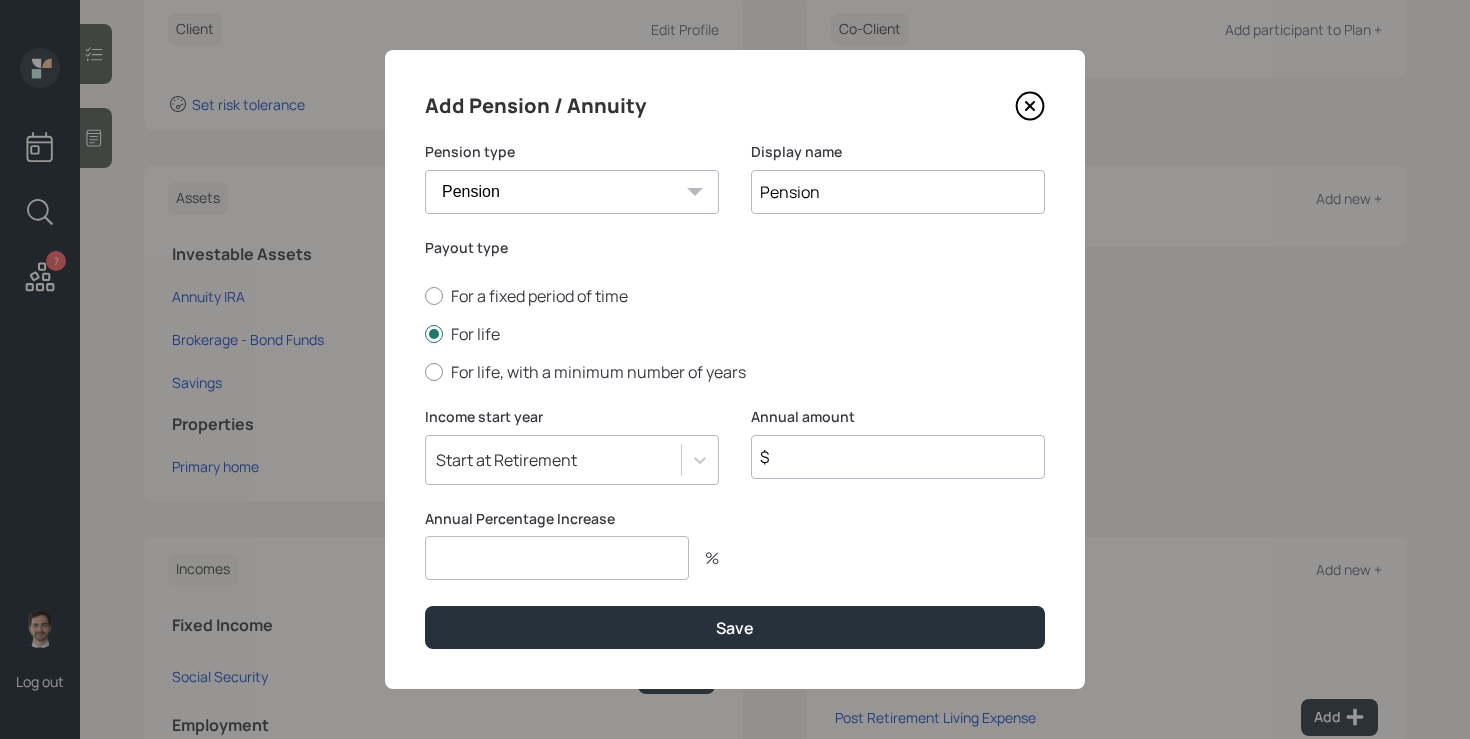 click on "$" at bounding box center (898, 457) 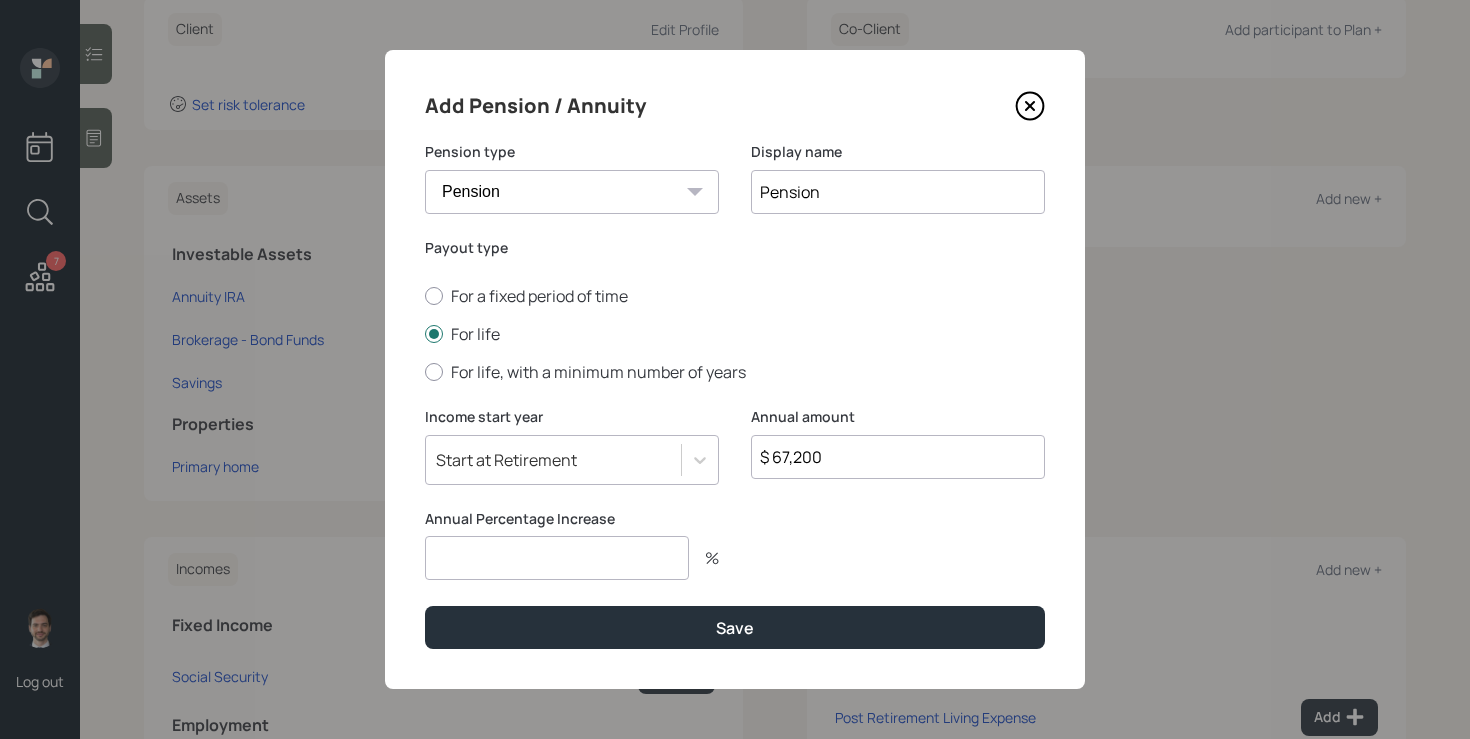 type on "$ 67,200" 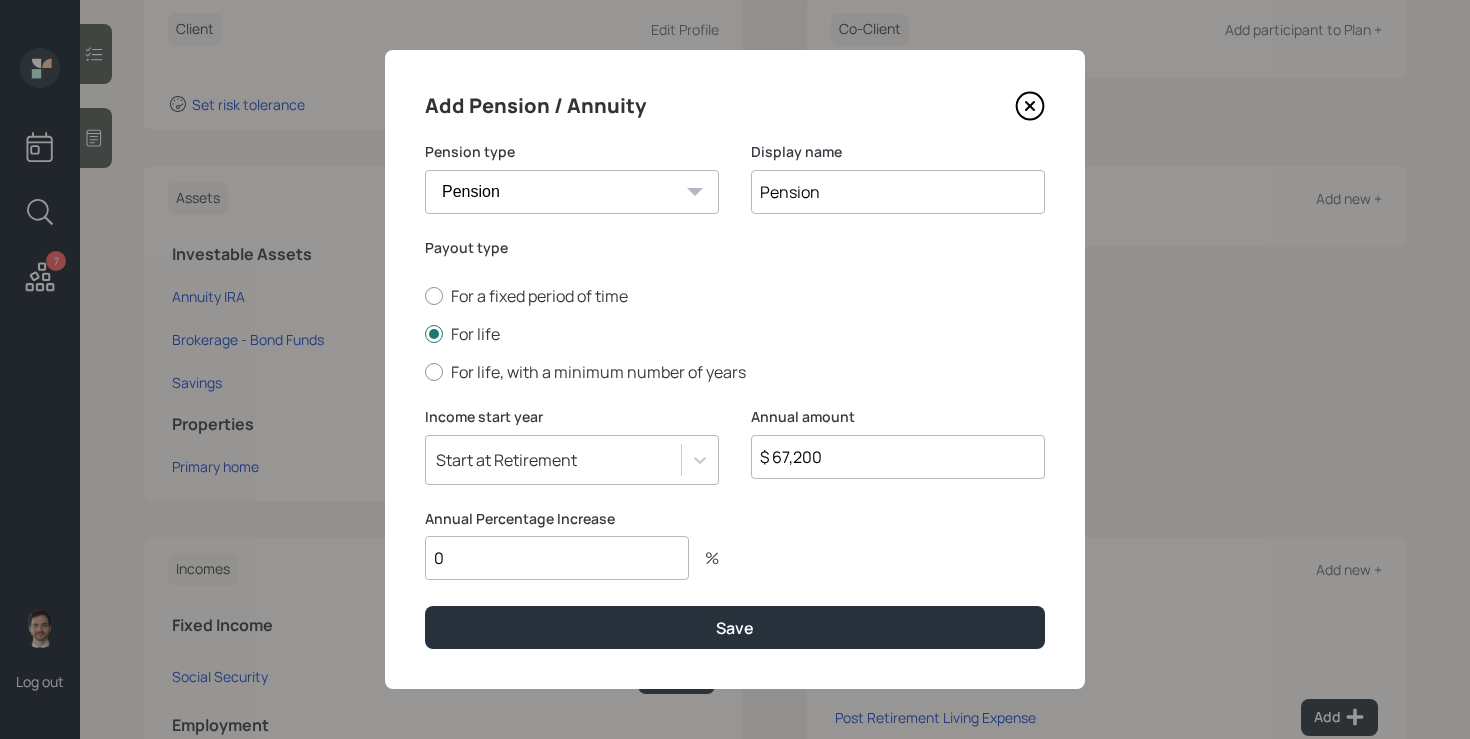 type on "0" 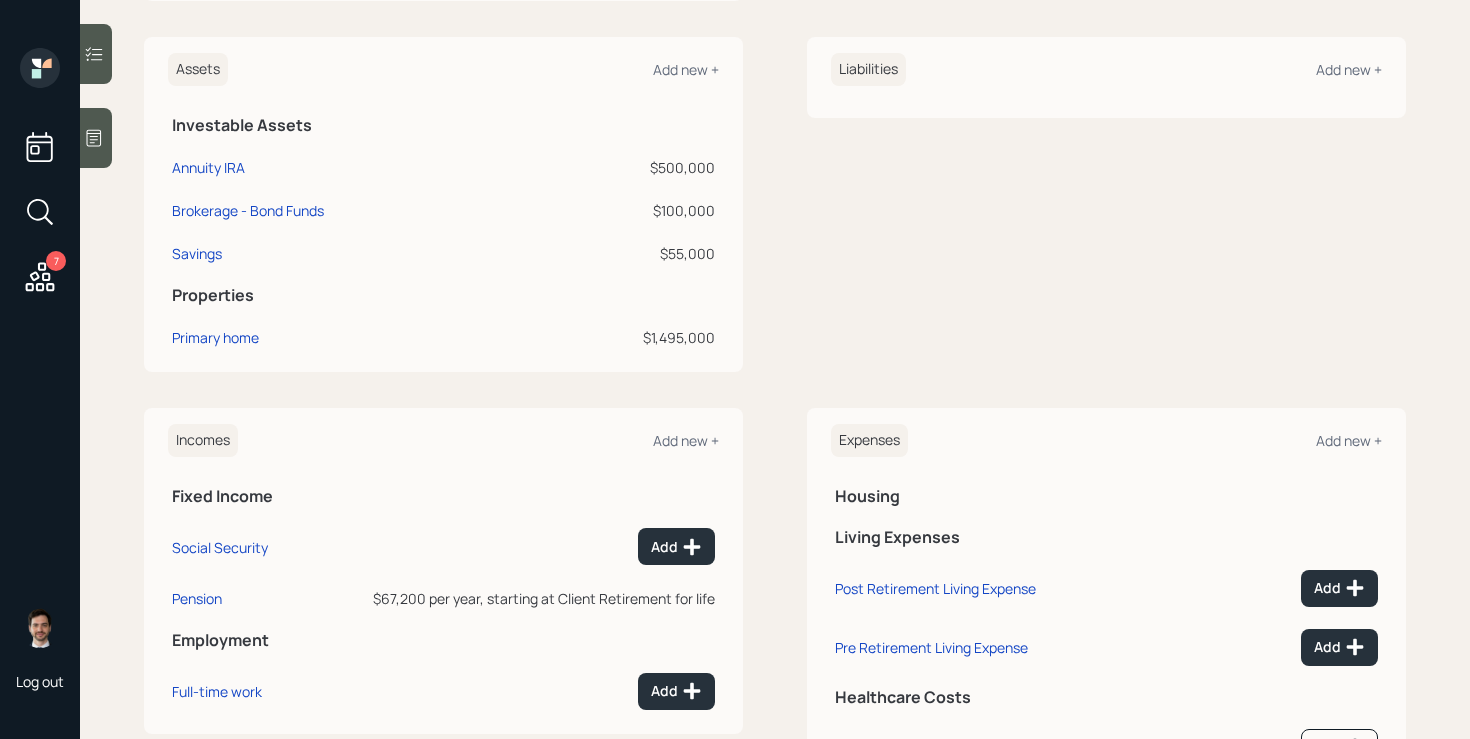 scroll, scrollTop: 443, scrollLeft: 0, axis: vertical 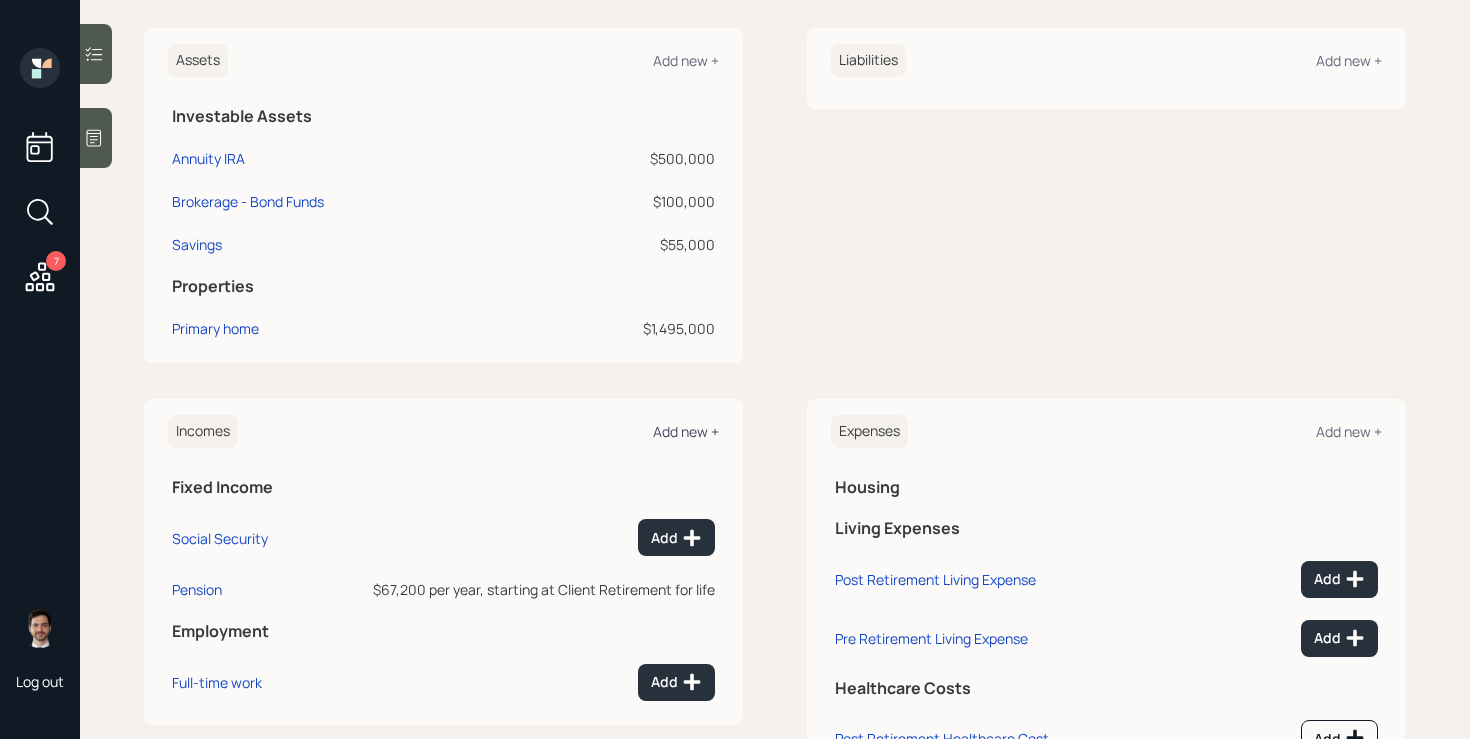 click on "Add new +" at bounding box center (686, 431) 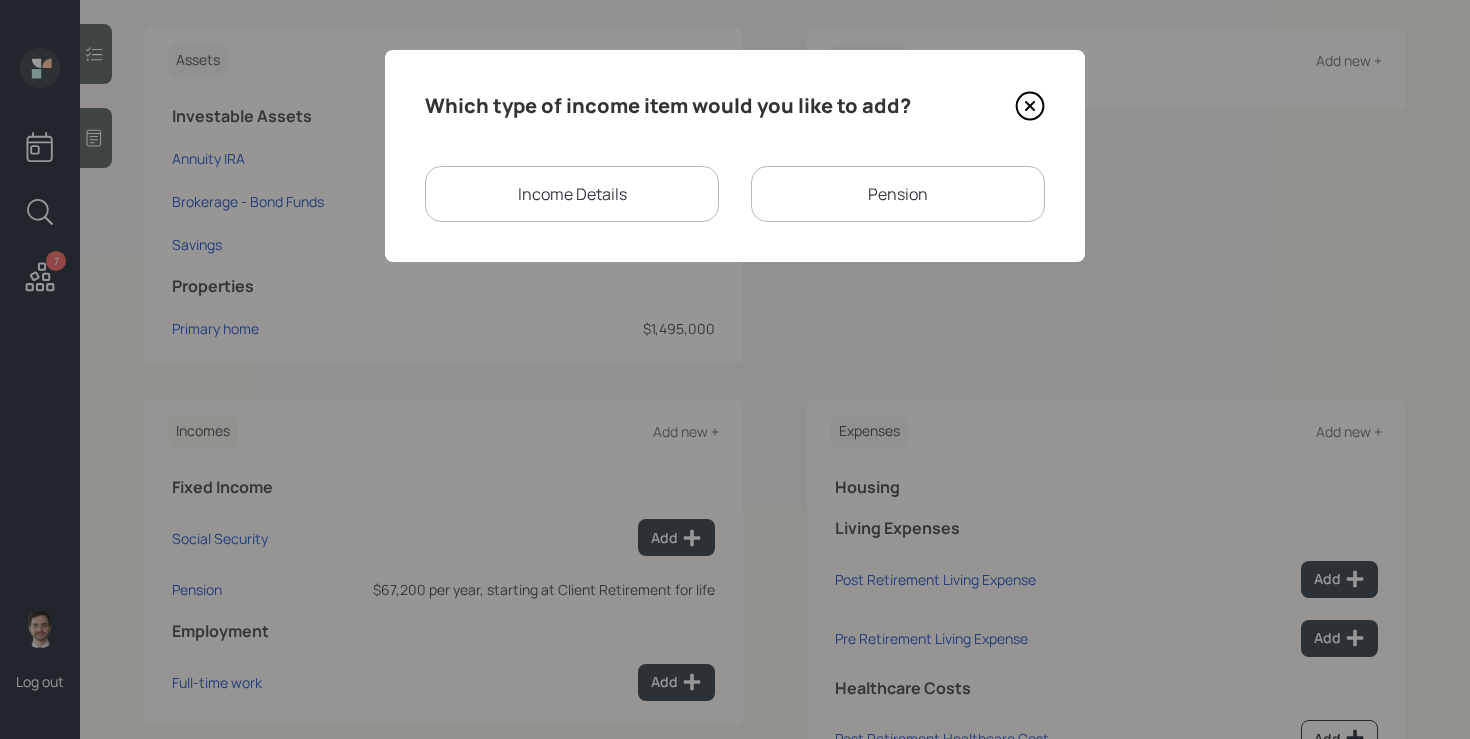 click on "Pension" at bounding box center (898, 194) 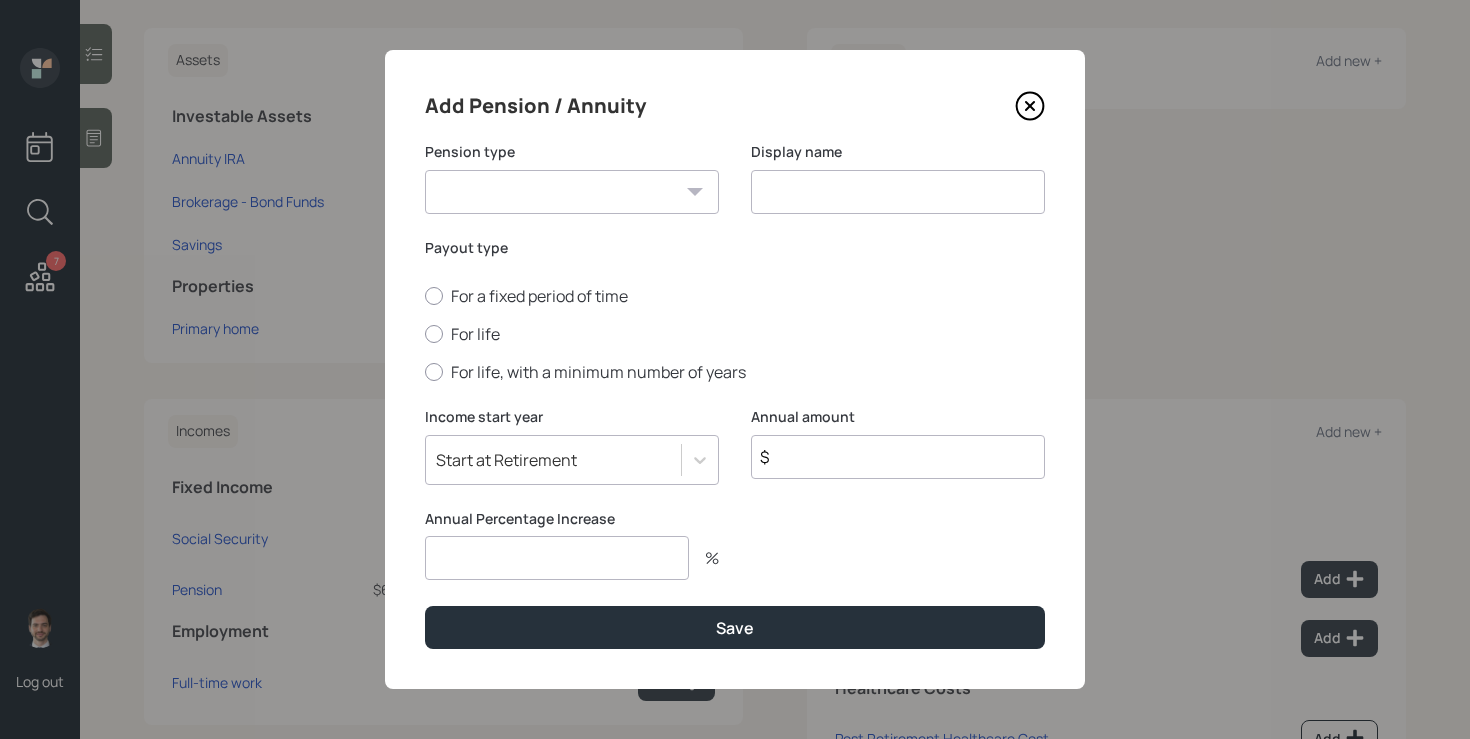 click on "Pension Annuity" at bounding box center [572, 192] 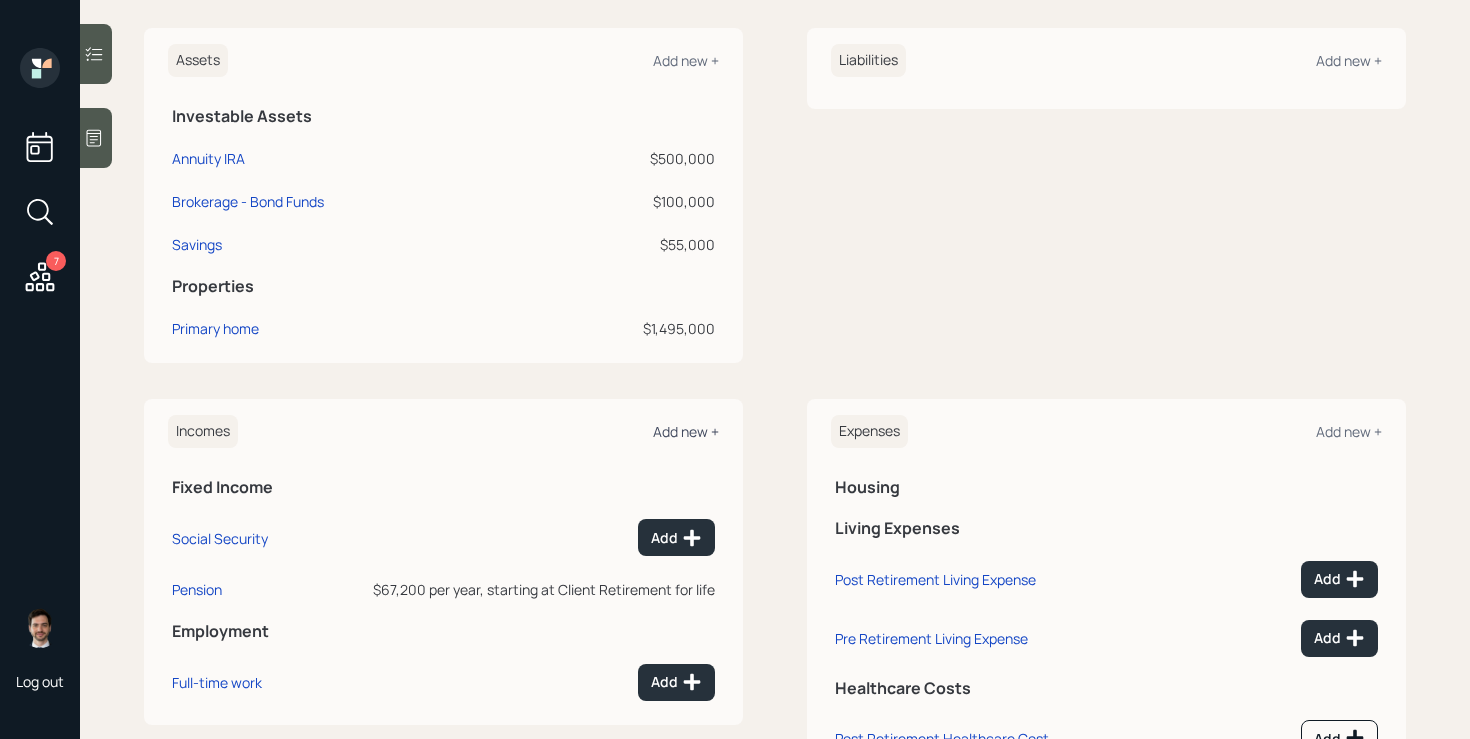 click on "Add new +" at bounding box center (686, 431) 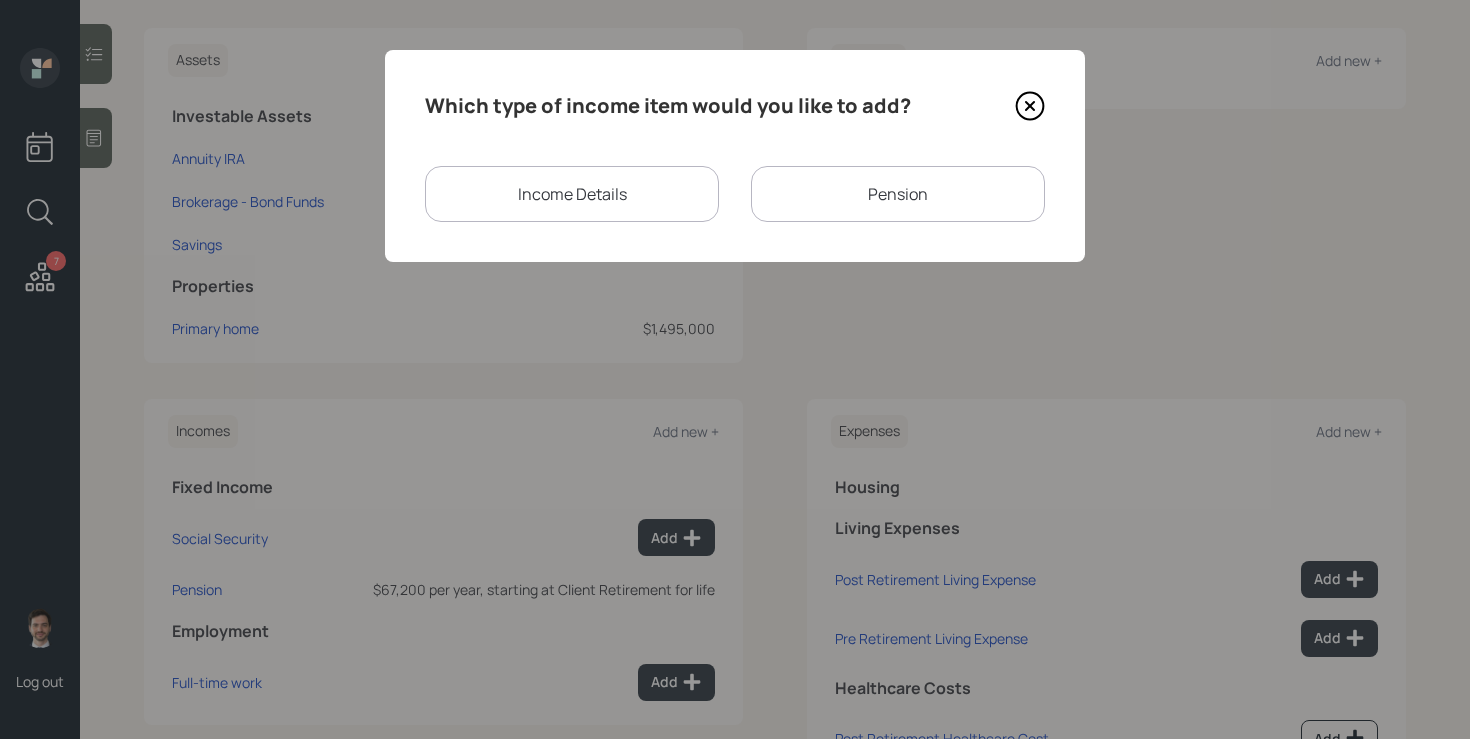 click on "Income Details" at bounding box center (572, 194) 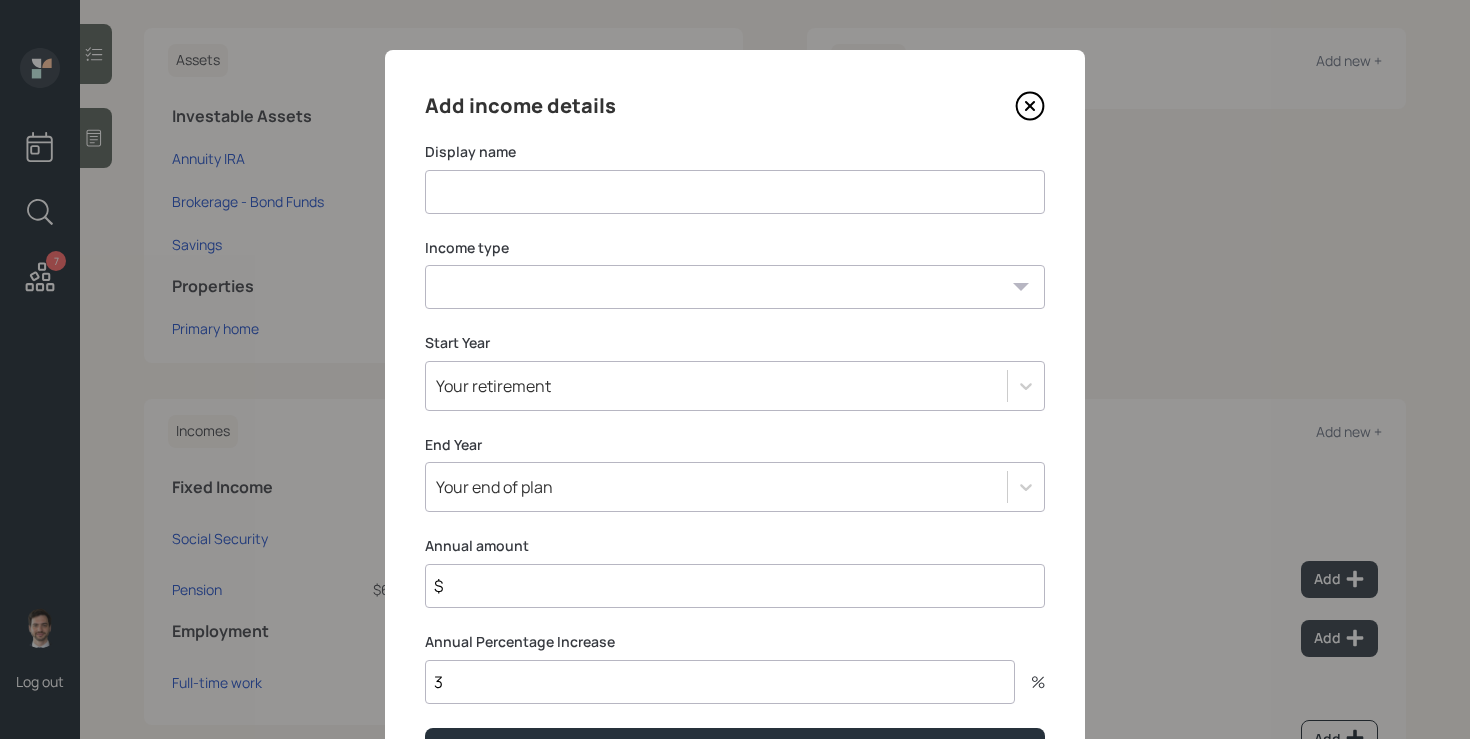 click at bounding box center [735, 192] 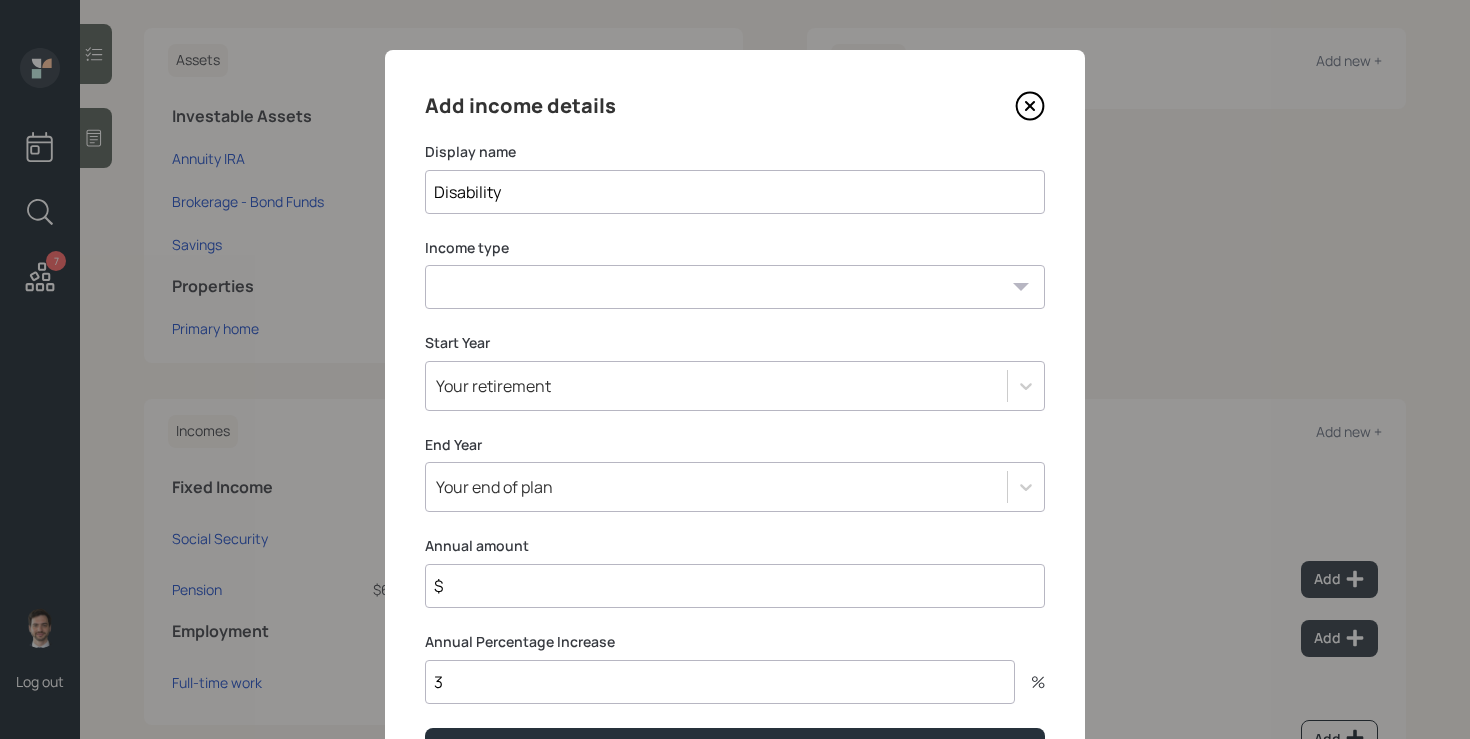 type on "Disability" 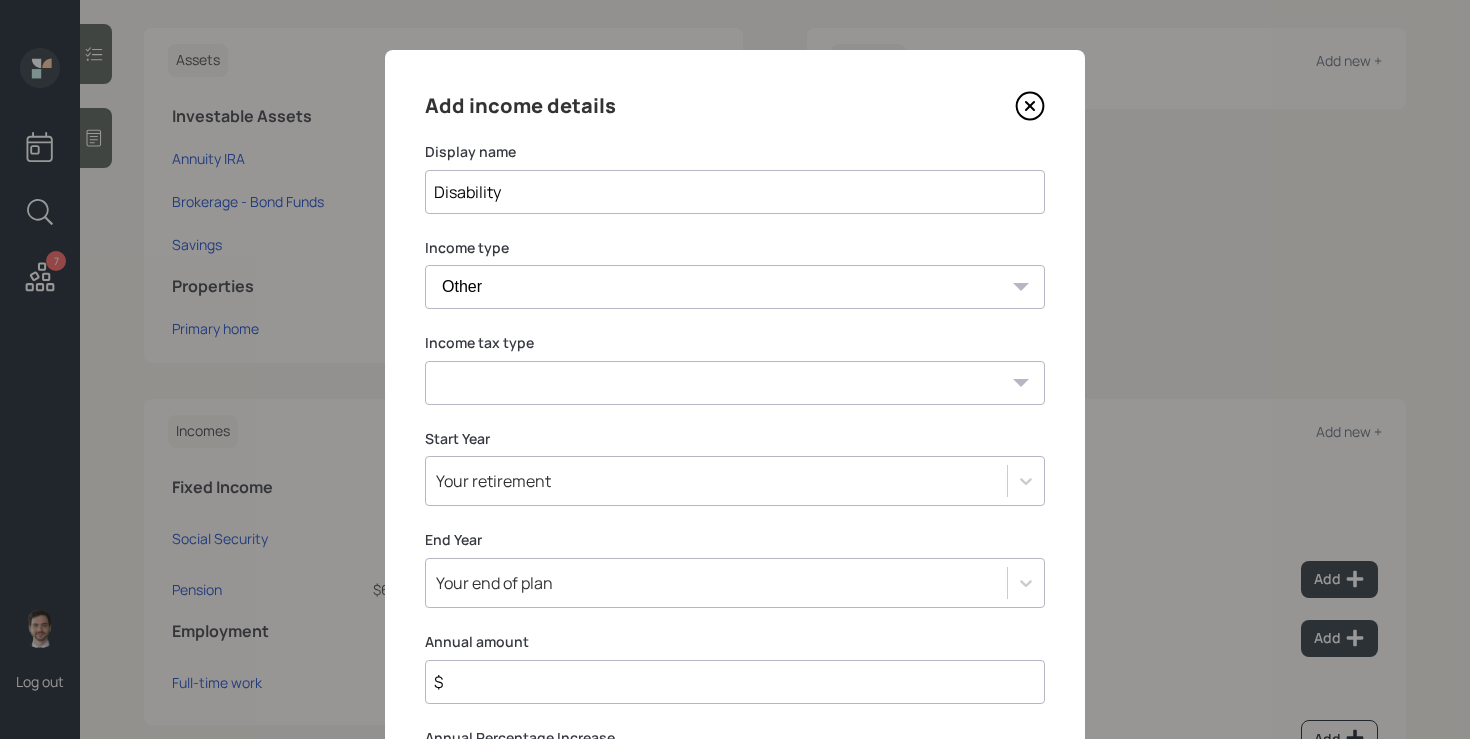 select on "tax_free" 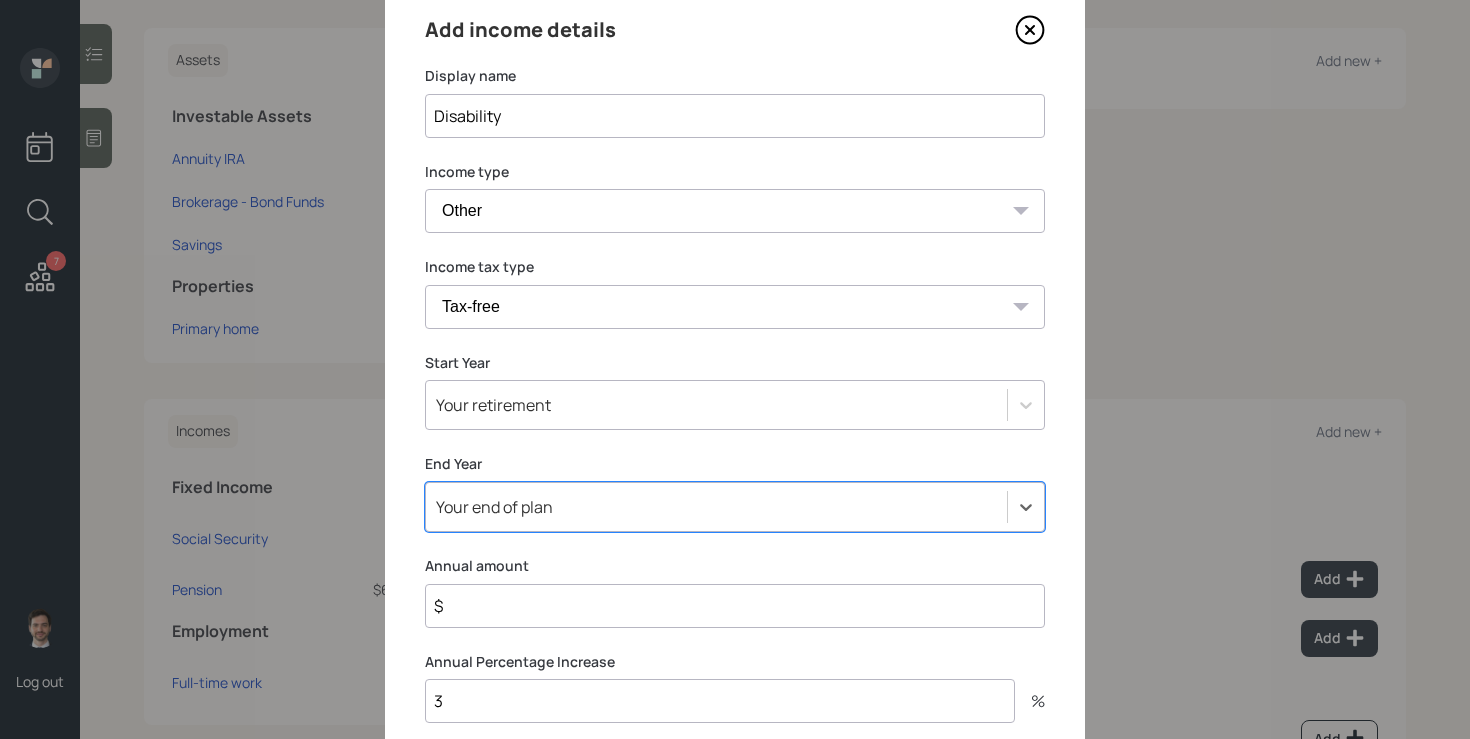 click on "Your retirement" at bounding box center (735, 405) 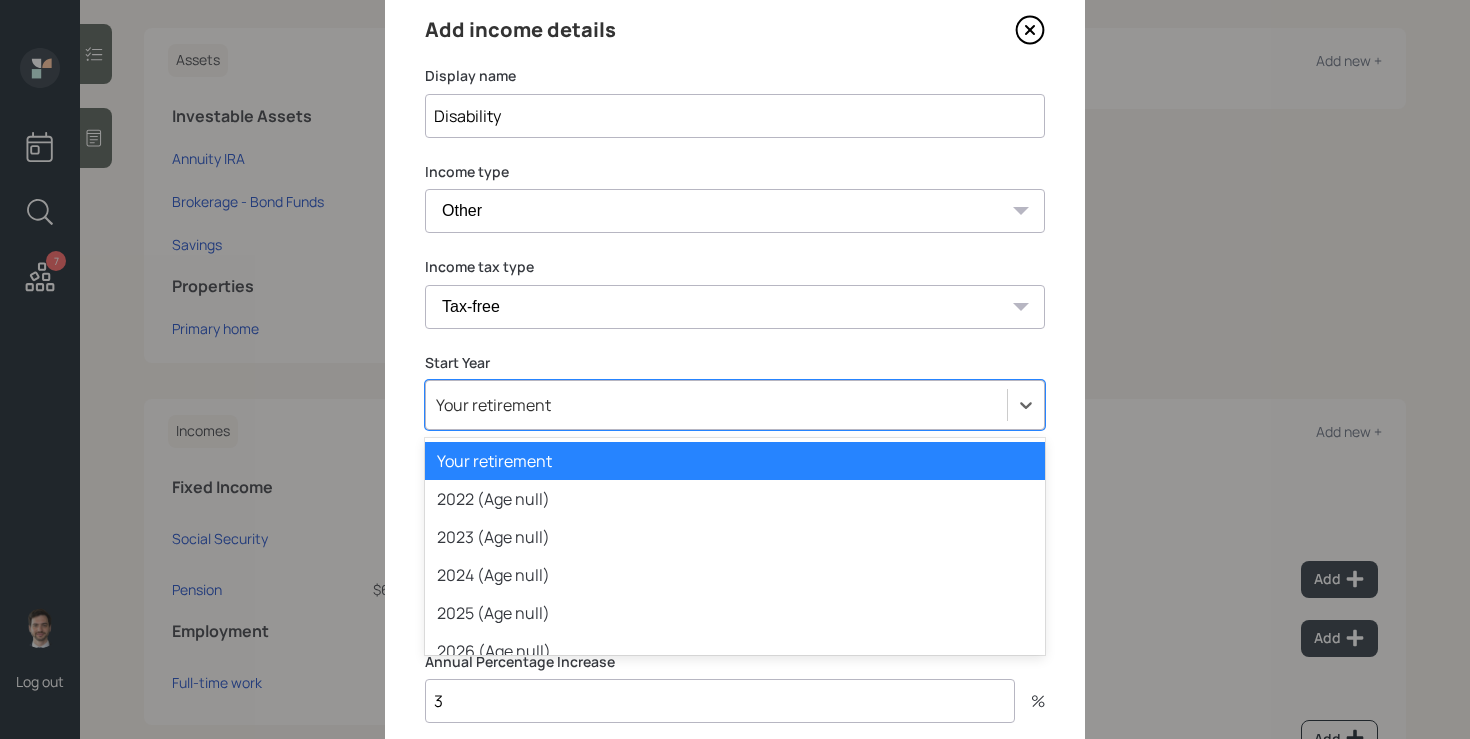 scroll, scrollTop: 83, scrollLeft: 0, axis: vertical 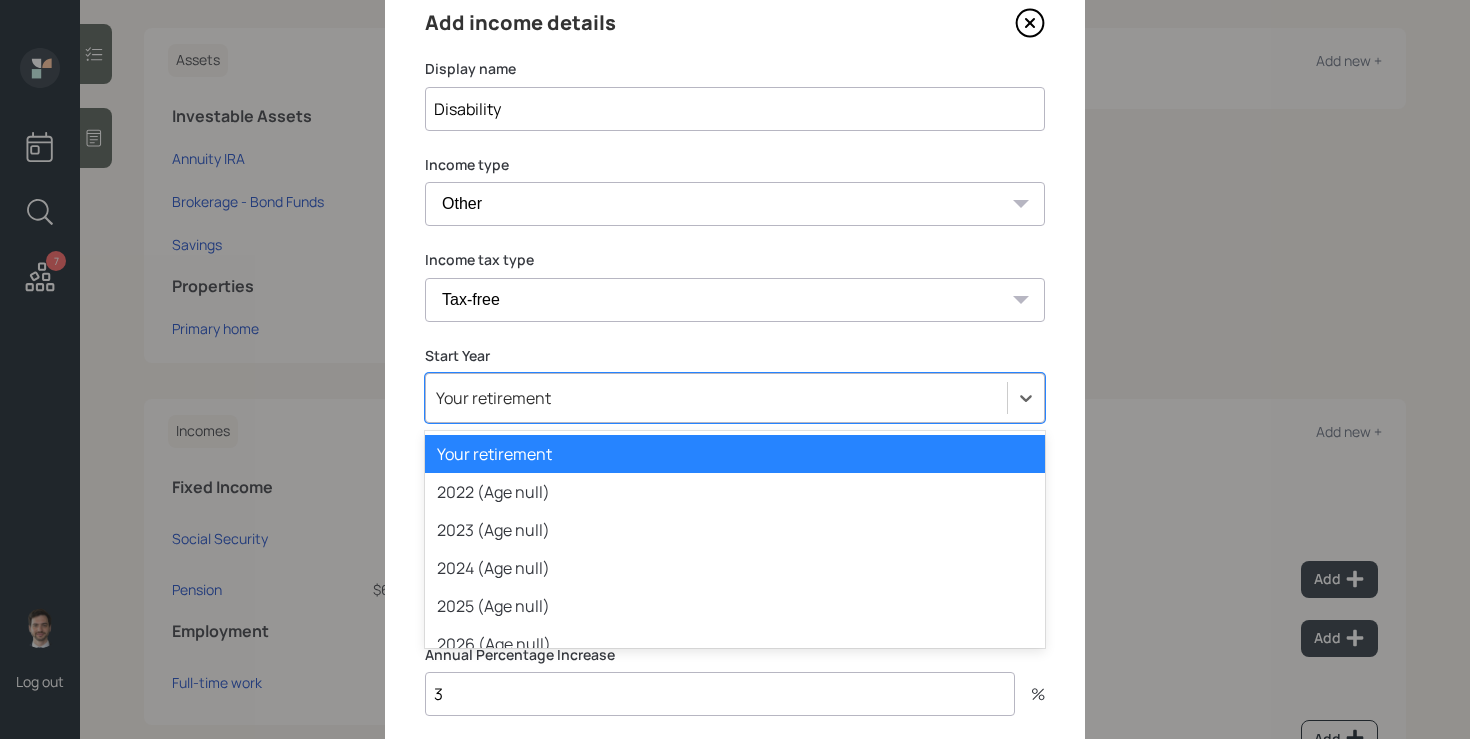 click on "Your retirement" at bounding box center (716, 398) 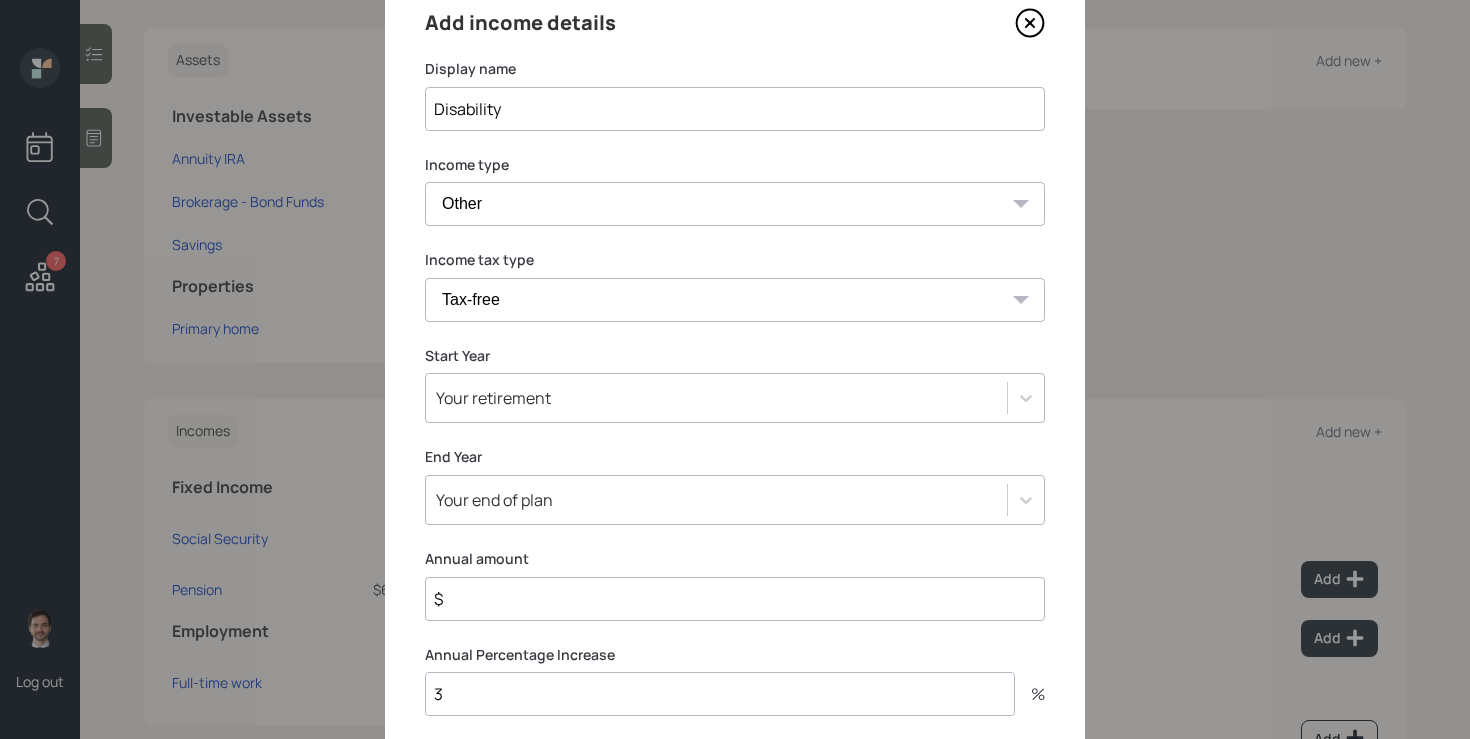 click on "$" at bounding box center (735, 599) 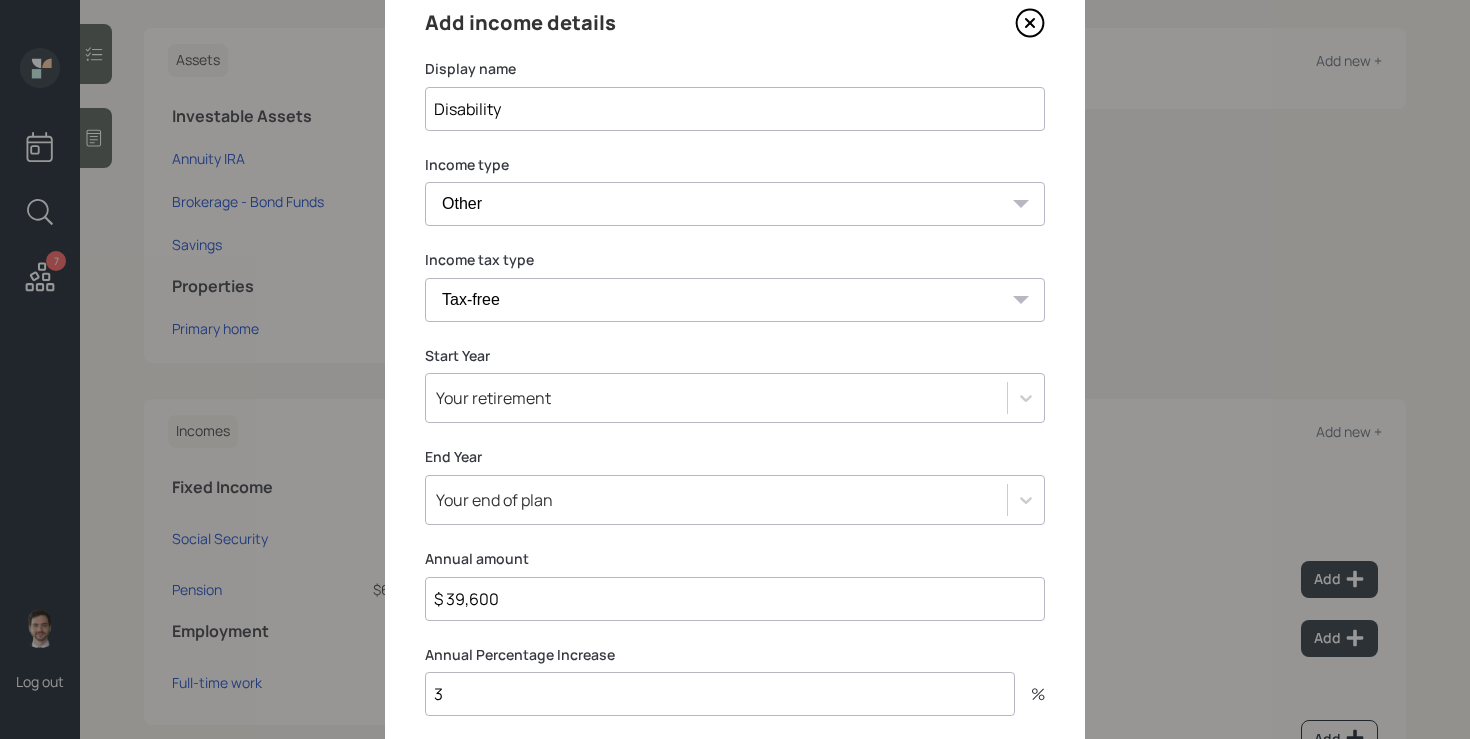 scroll, scrollTop: 218, scrollLeft: 0, axis: vertical 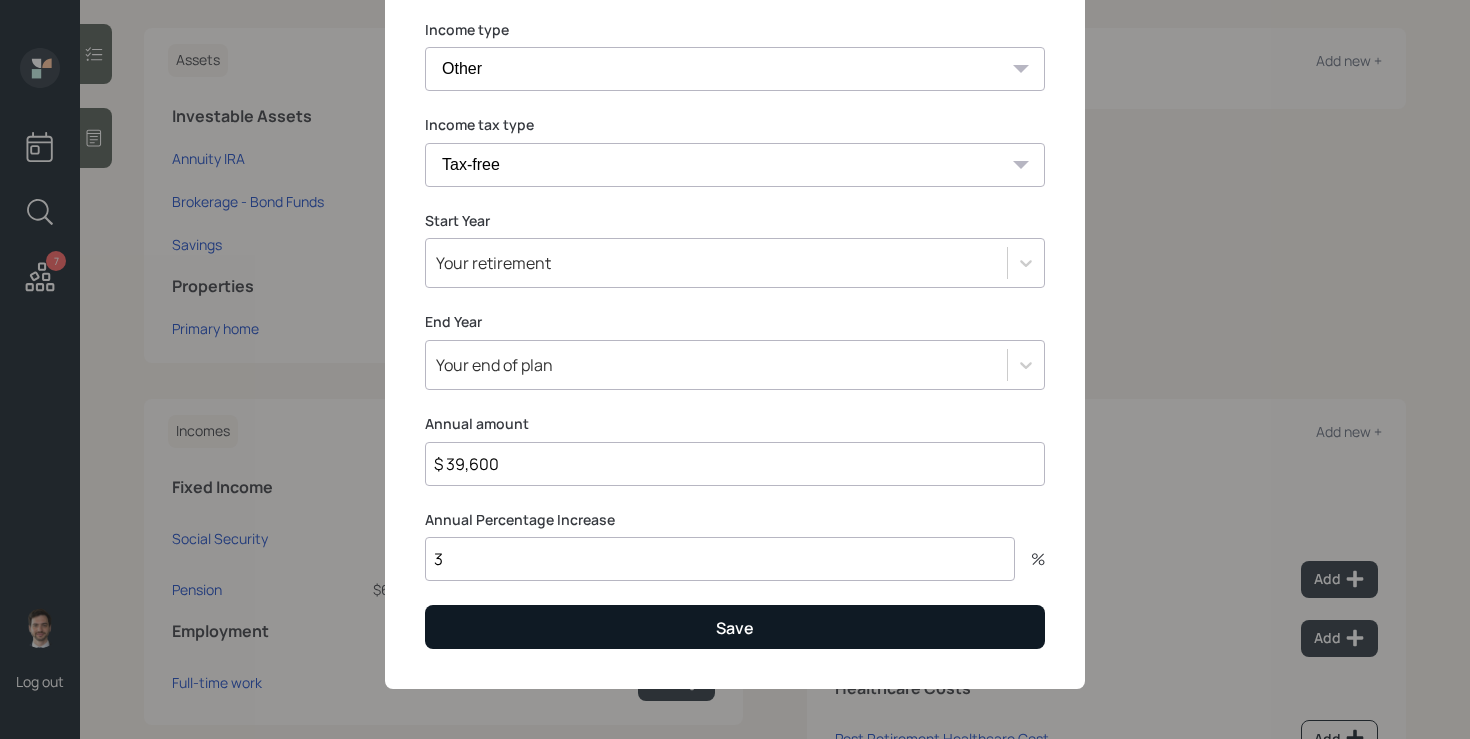 type on "$ 39,600" 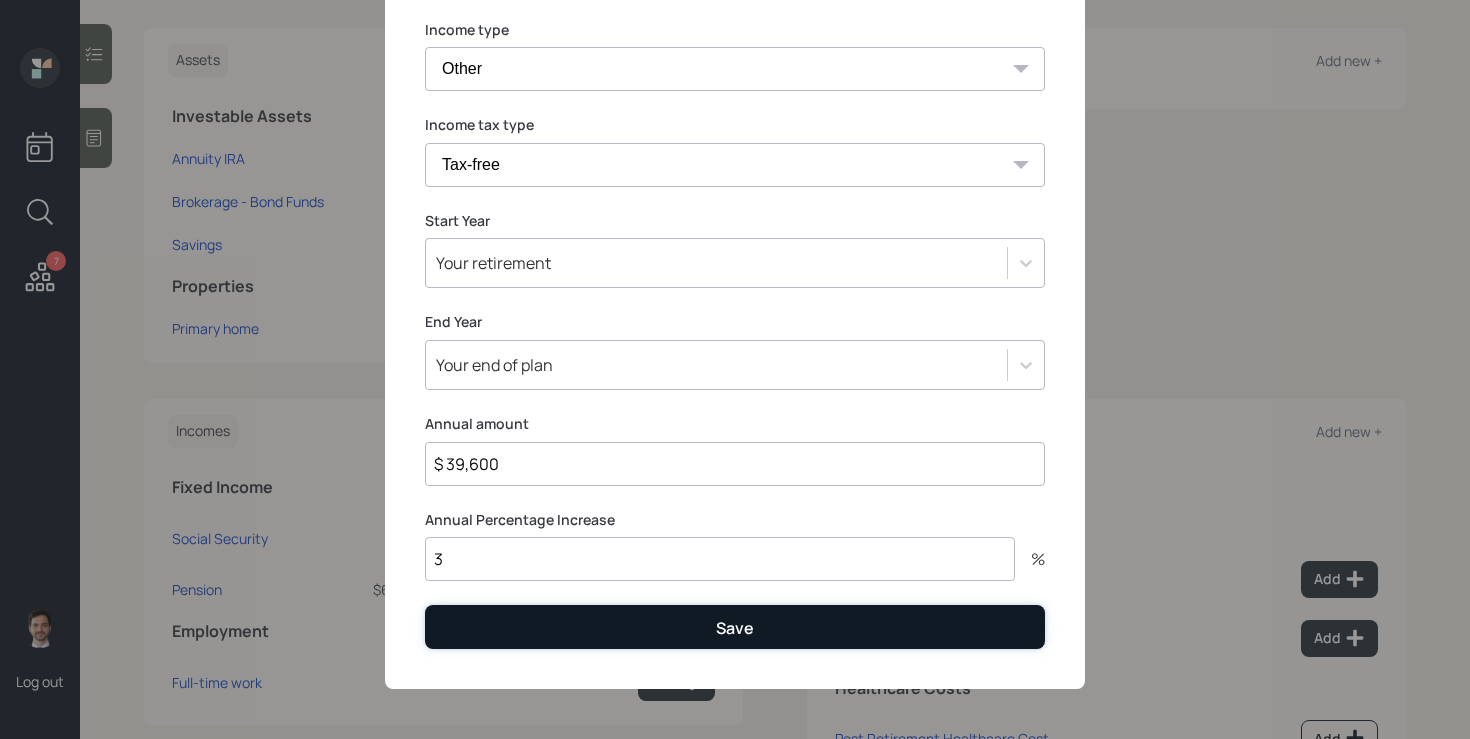 click on "Save" at bounding box center (735, 626) 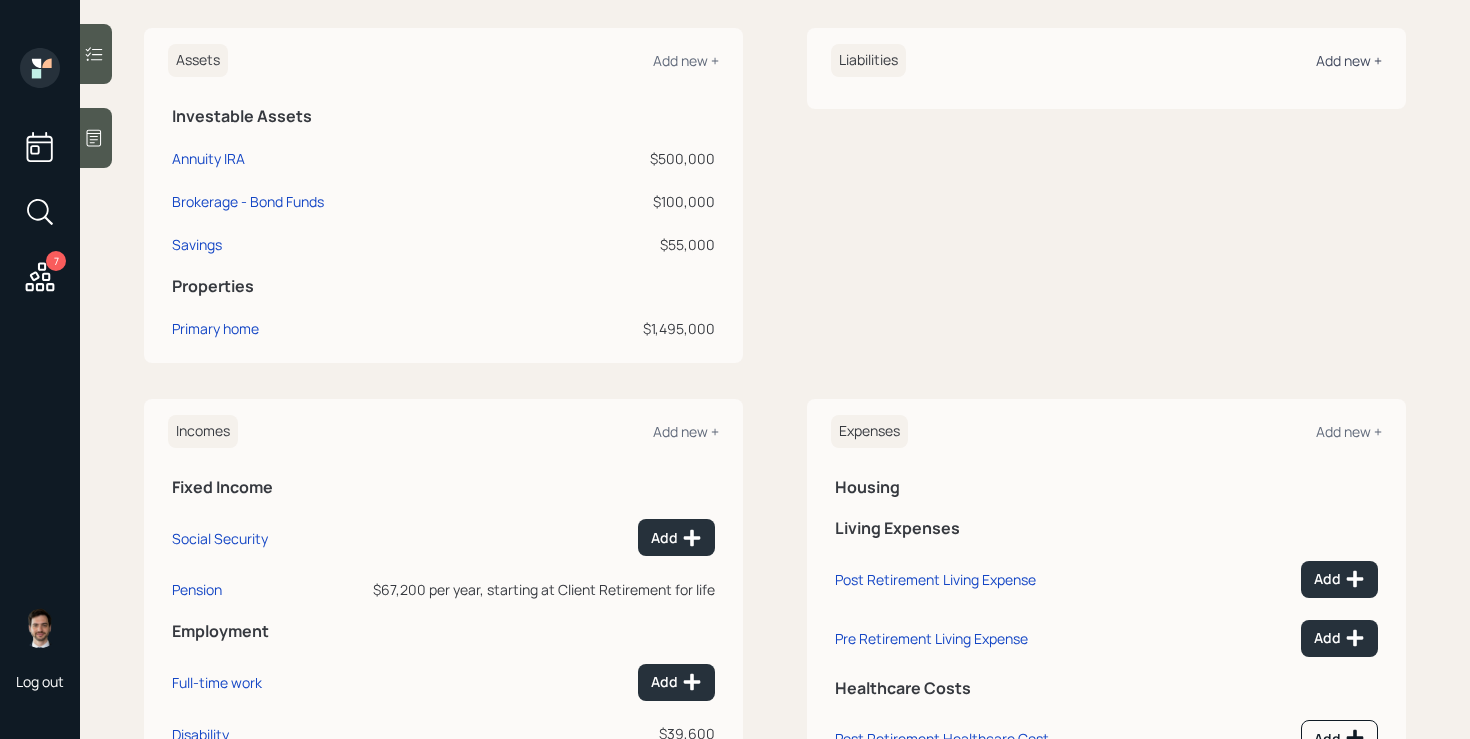 click on "Add new +" at bounding box center (1349, 60) 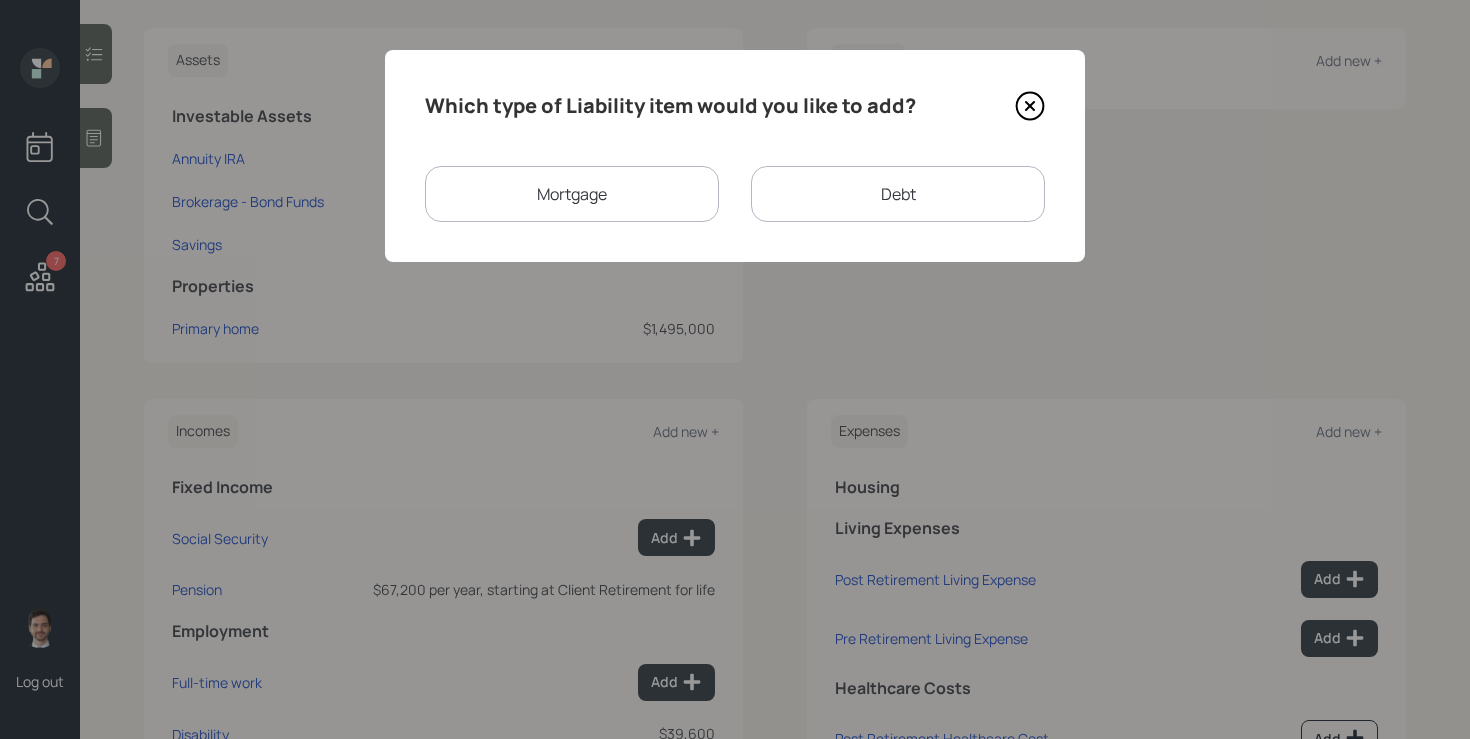 click on "Mortgage" at bounding box center [572, 194] 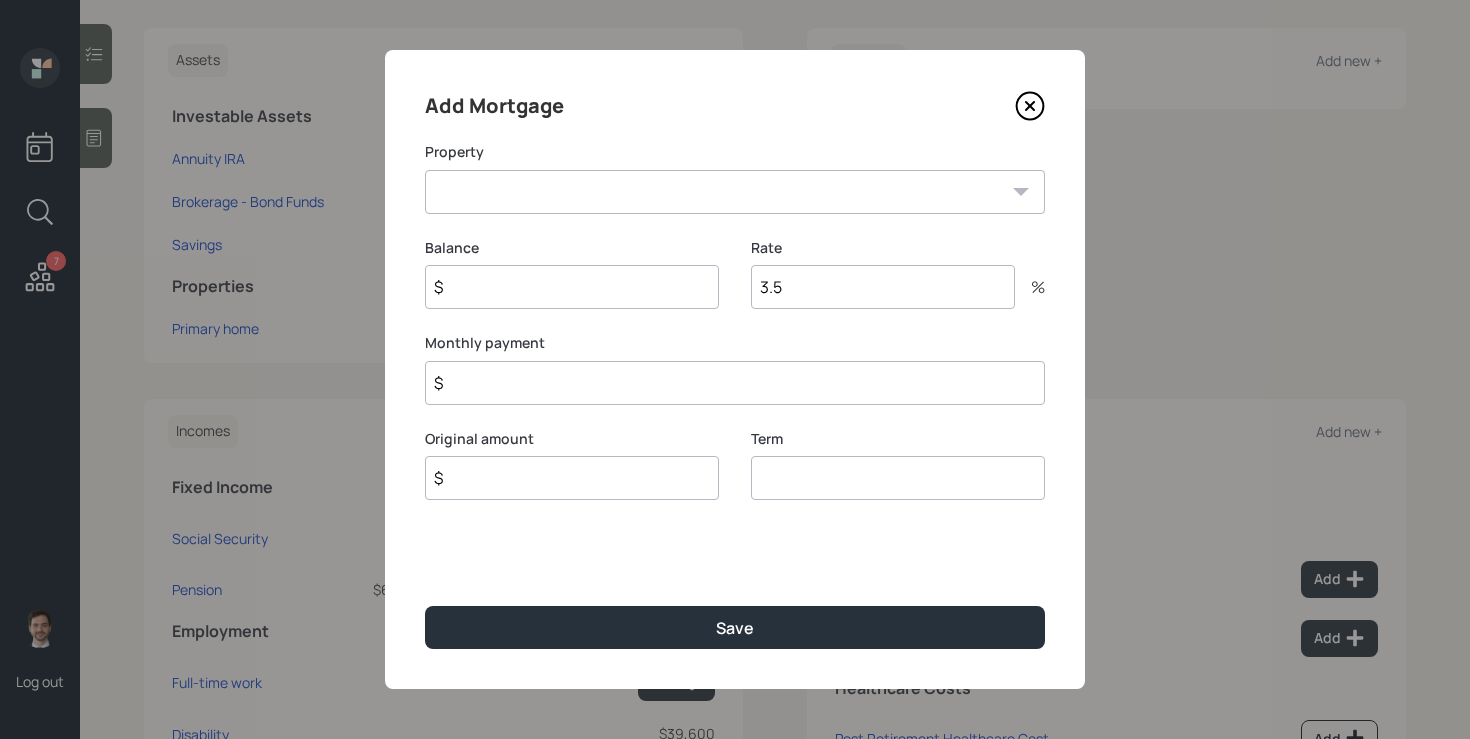 click on "NY Primary home" at bounding box center [735, 192] 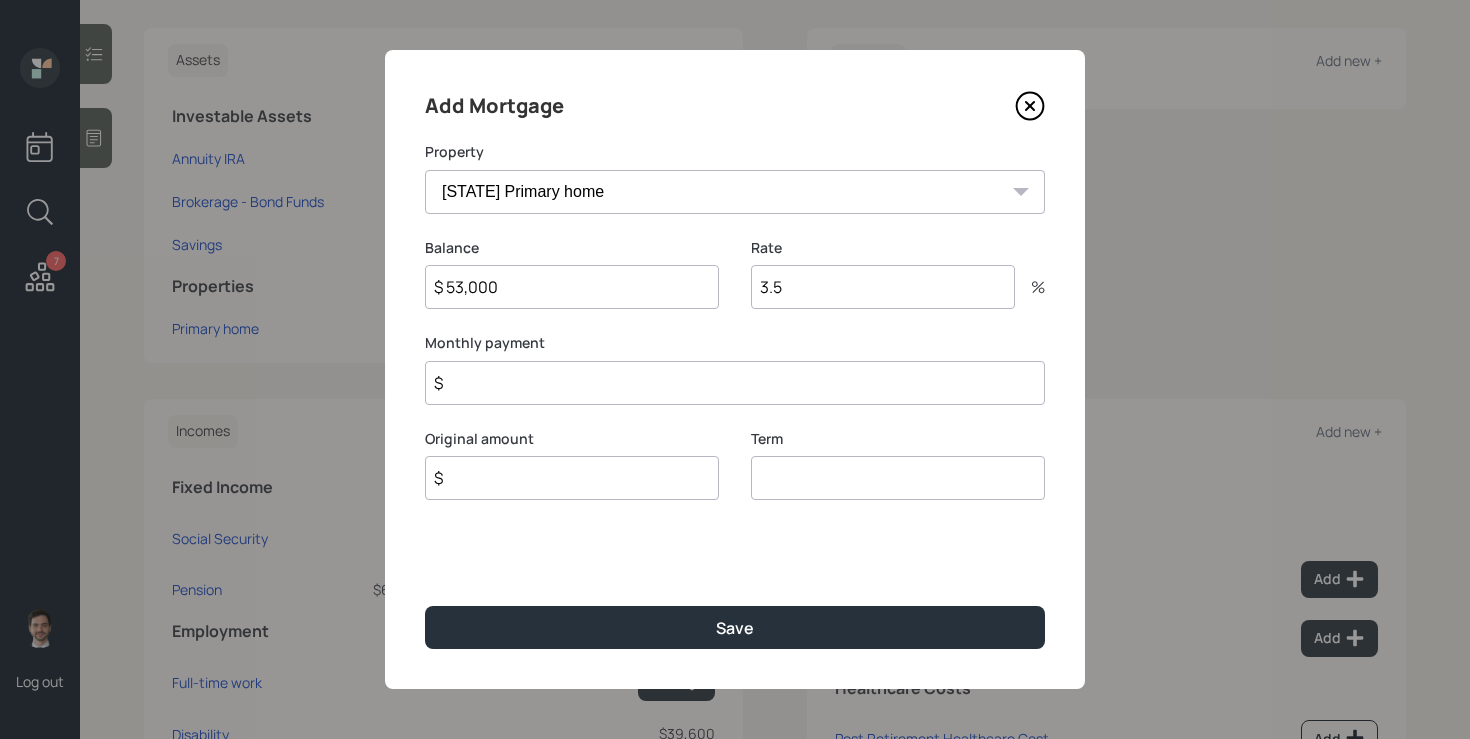 type on "$ 53,000" 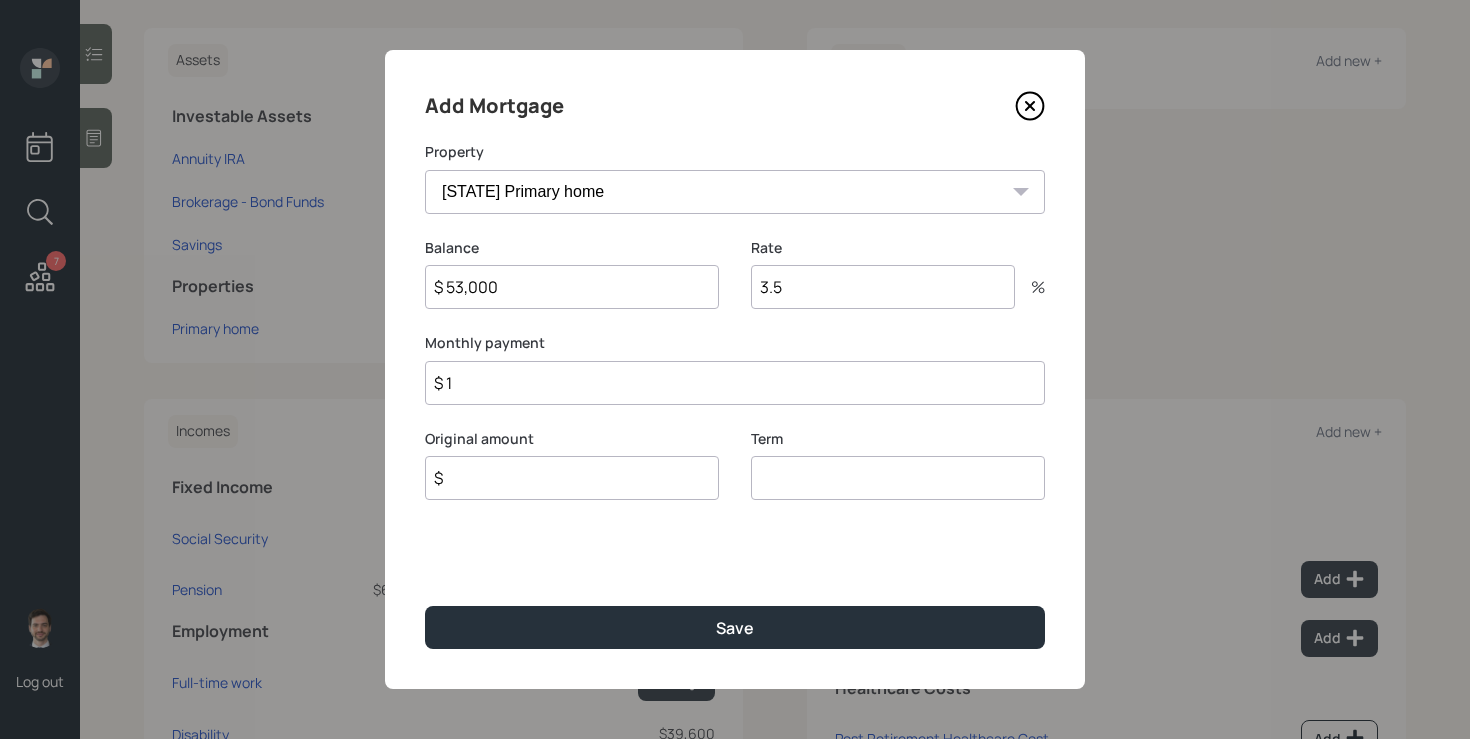 type on "$ 1" 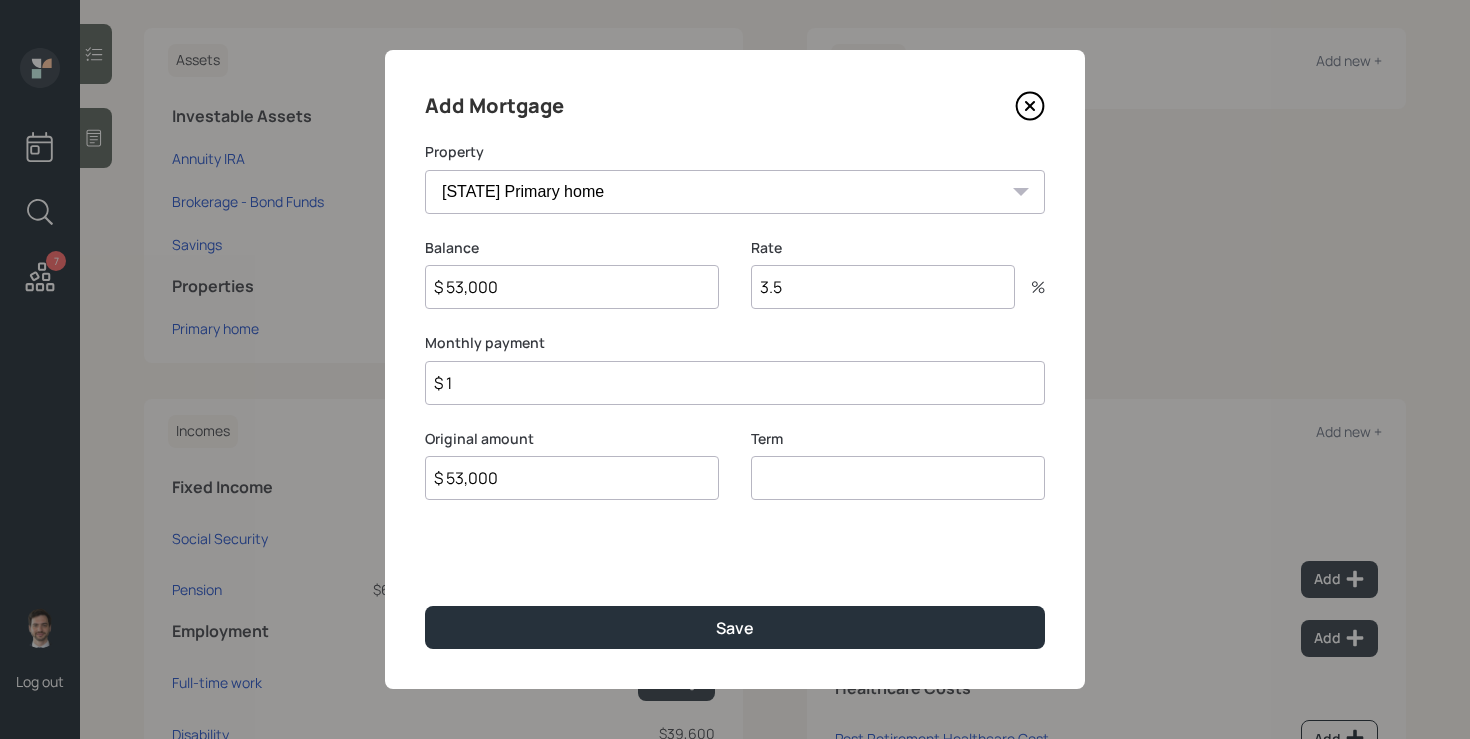 type on "$ 53,000" 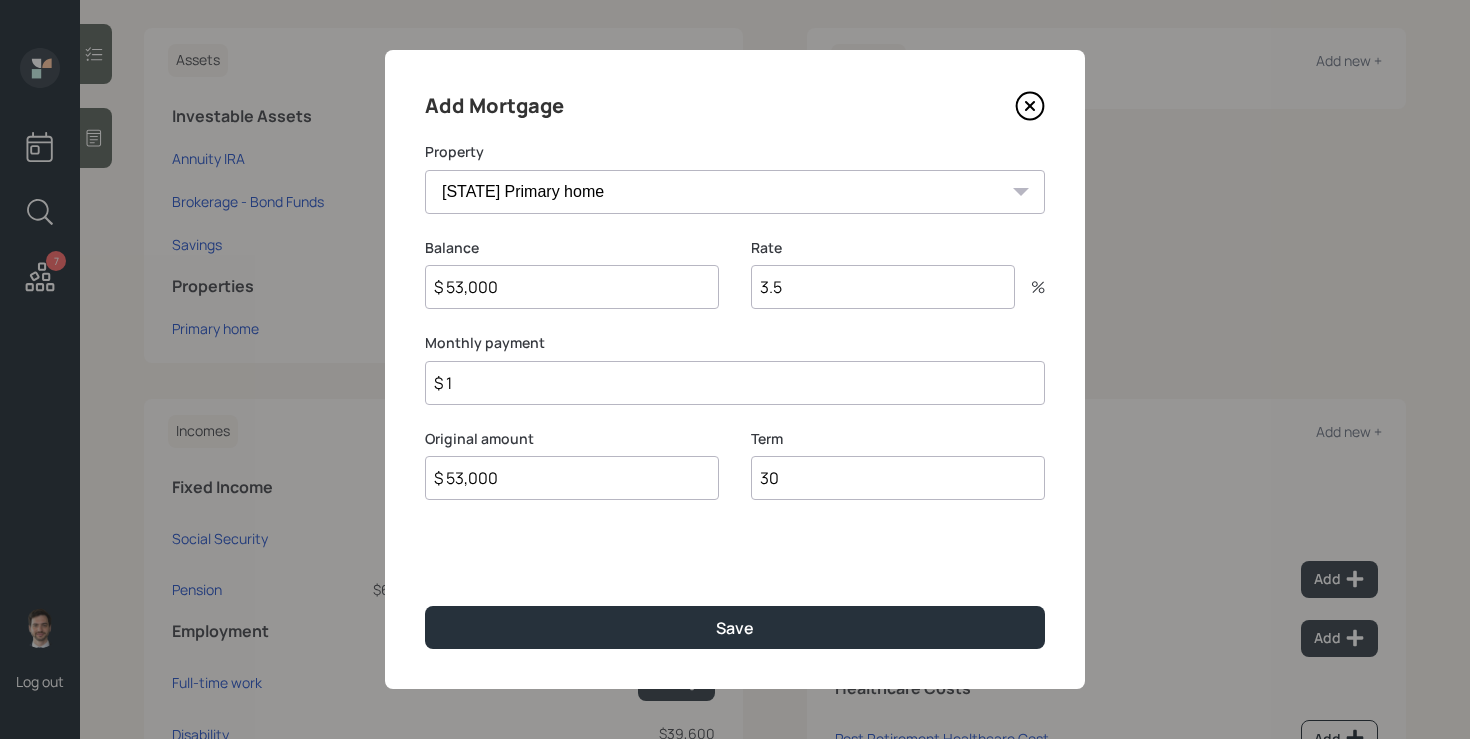 type on "30" 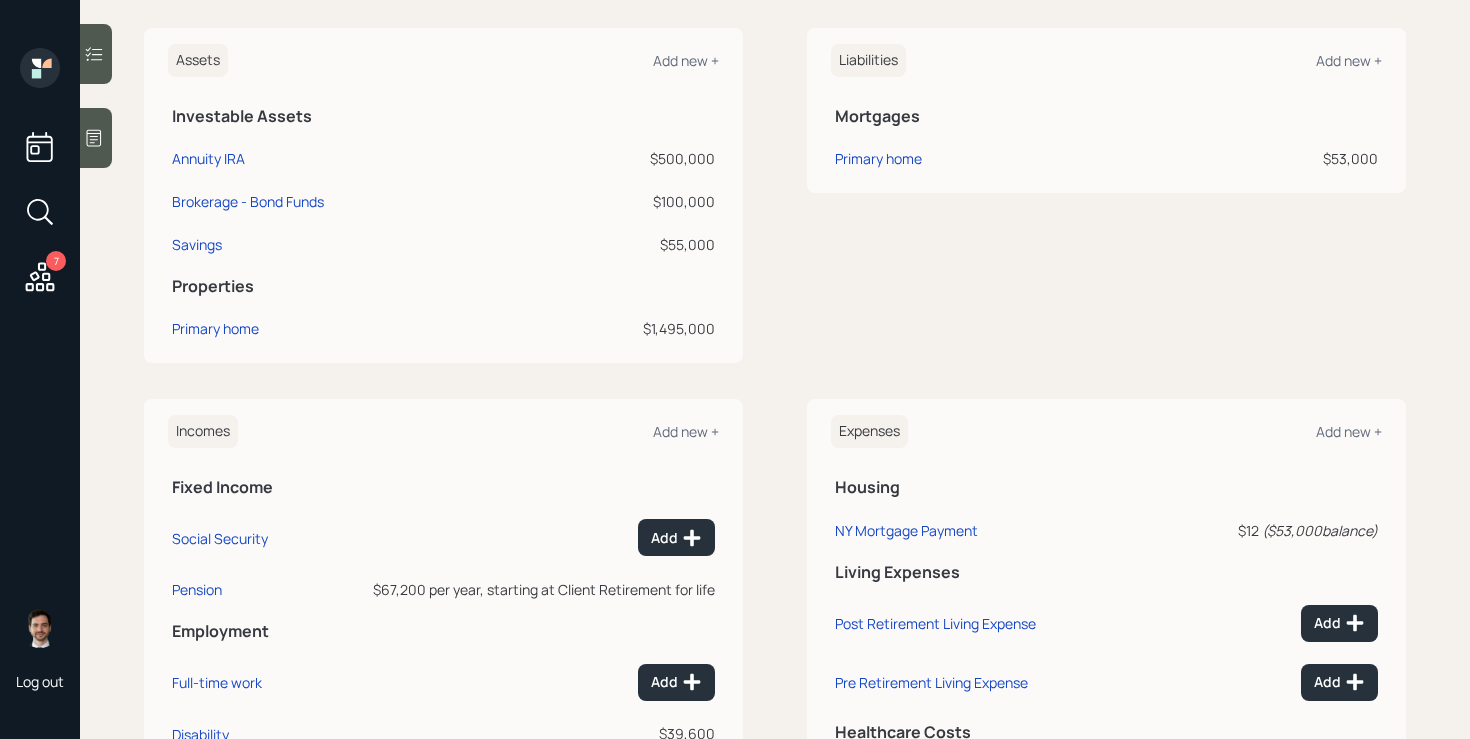 click 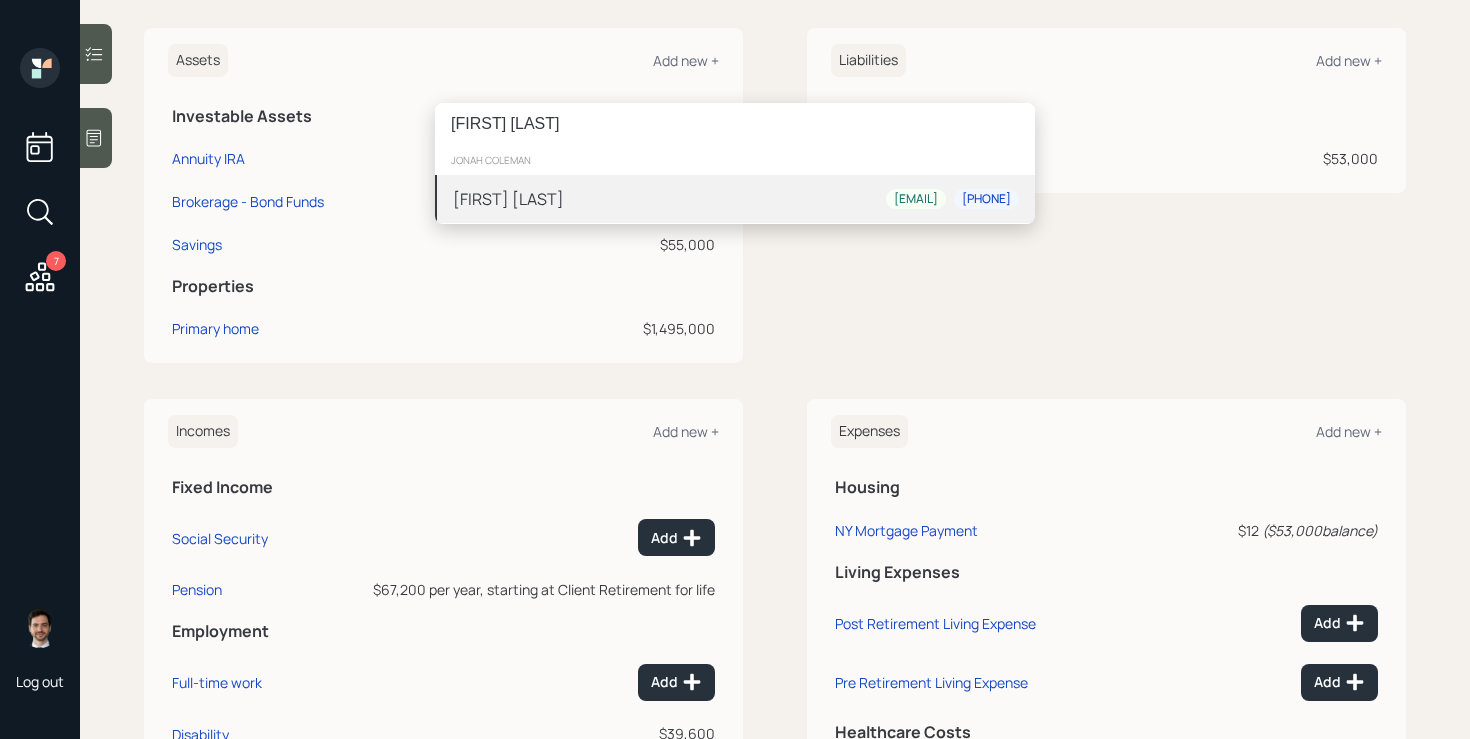 type on "gary standar" 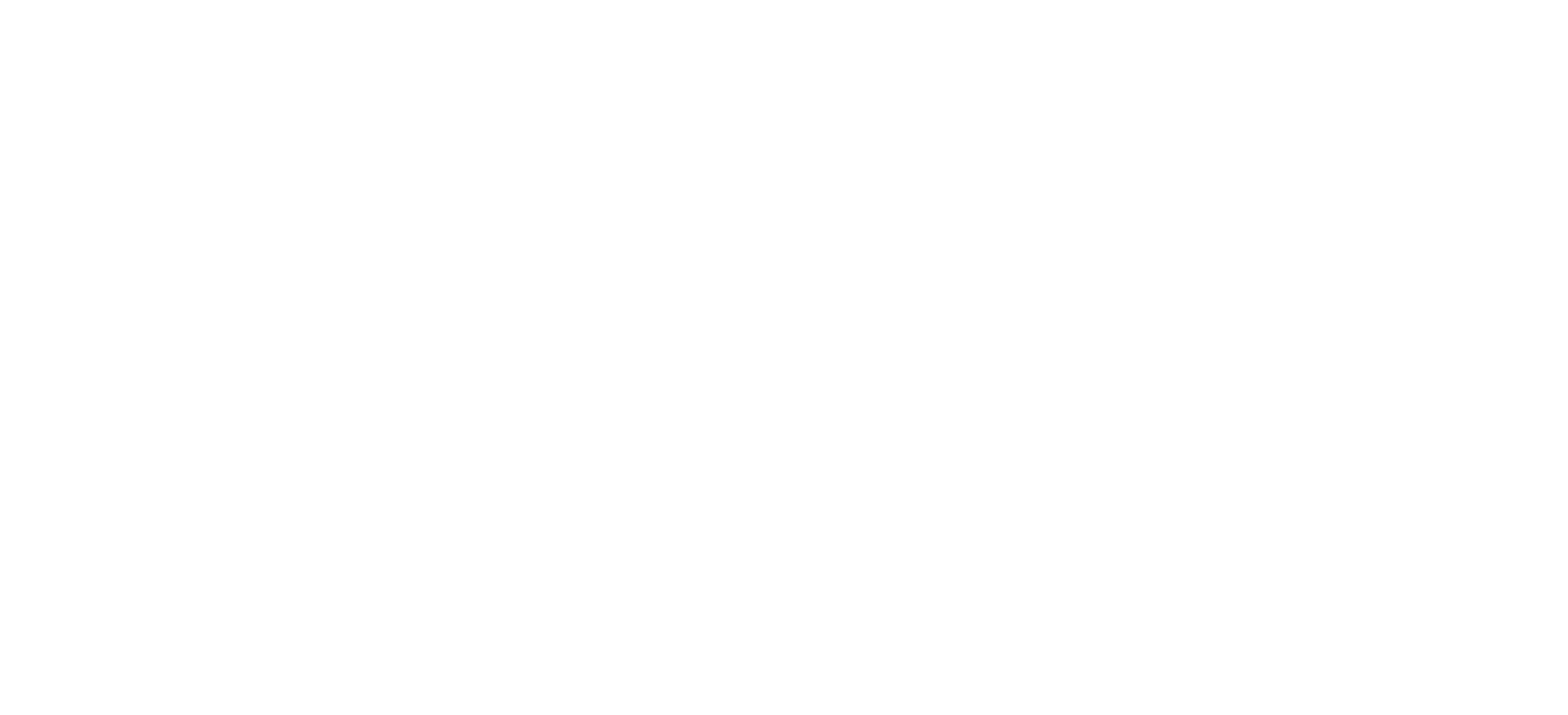 scroll, scrollTop: 0, scrollLeft: 0, axis: both 